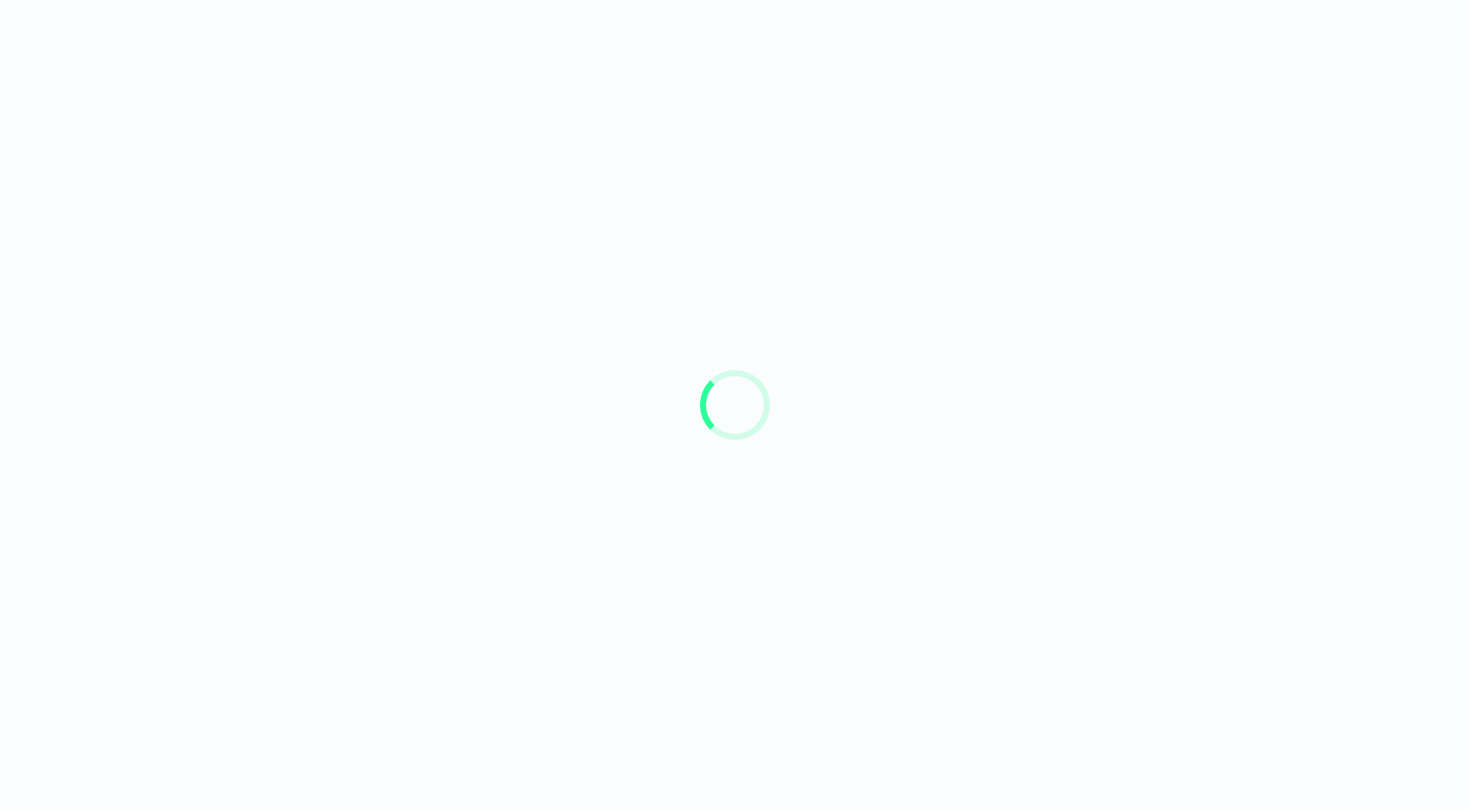 scroll, scrollTop: 0, scrollLeft: 0, axis: both 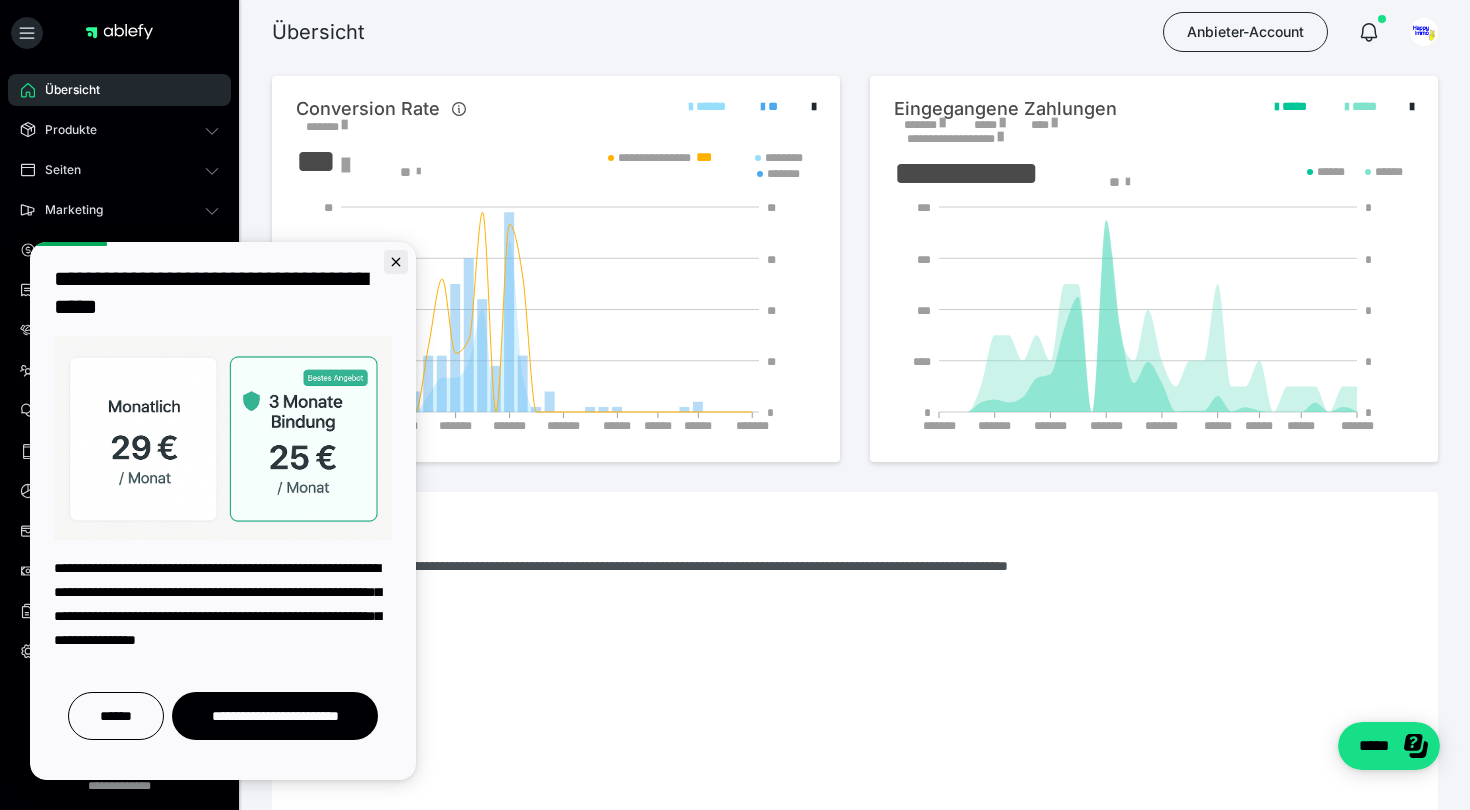 click 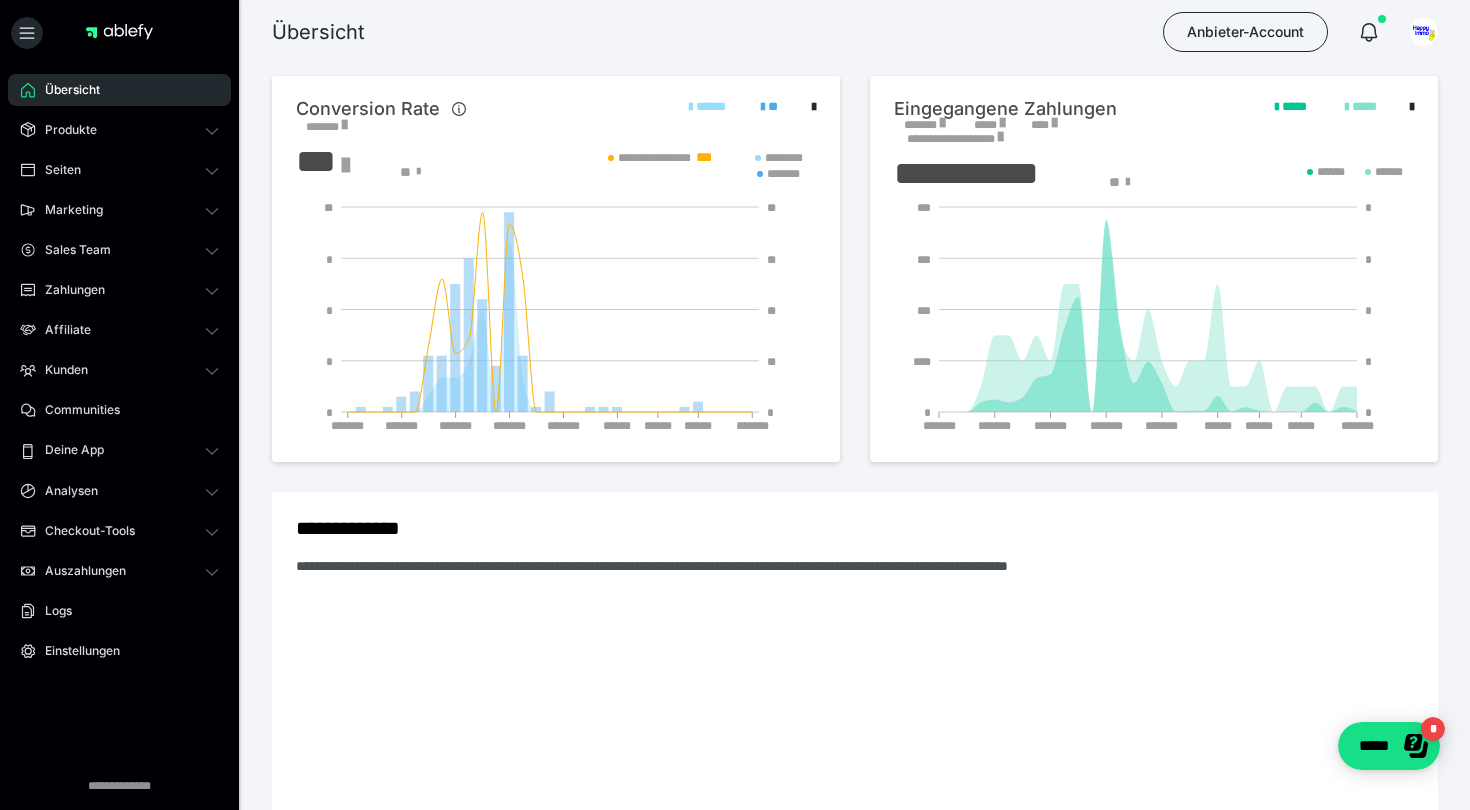 scroll, scrollTop: 0, scrollLeft: 0, axis: both 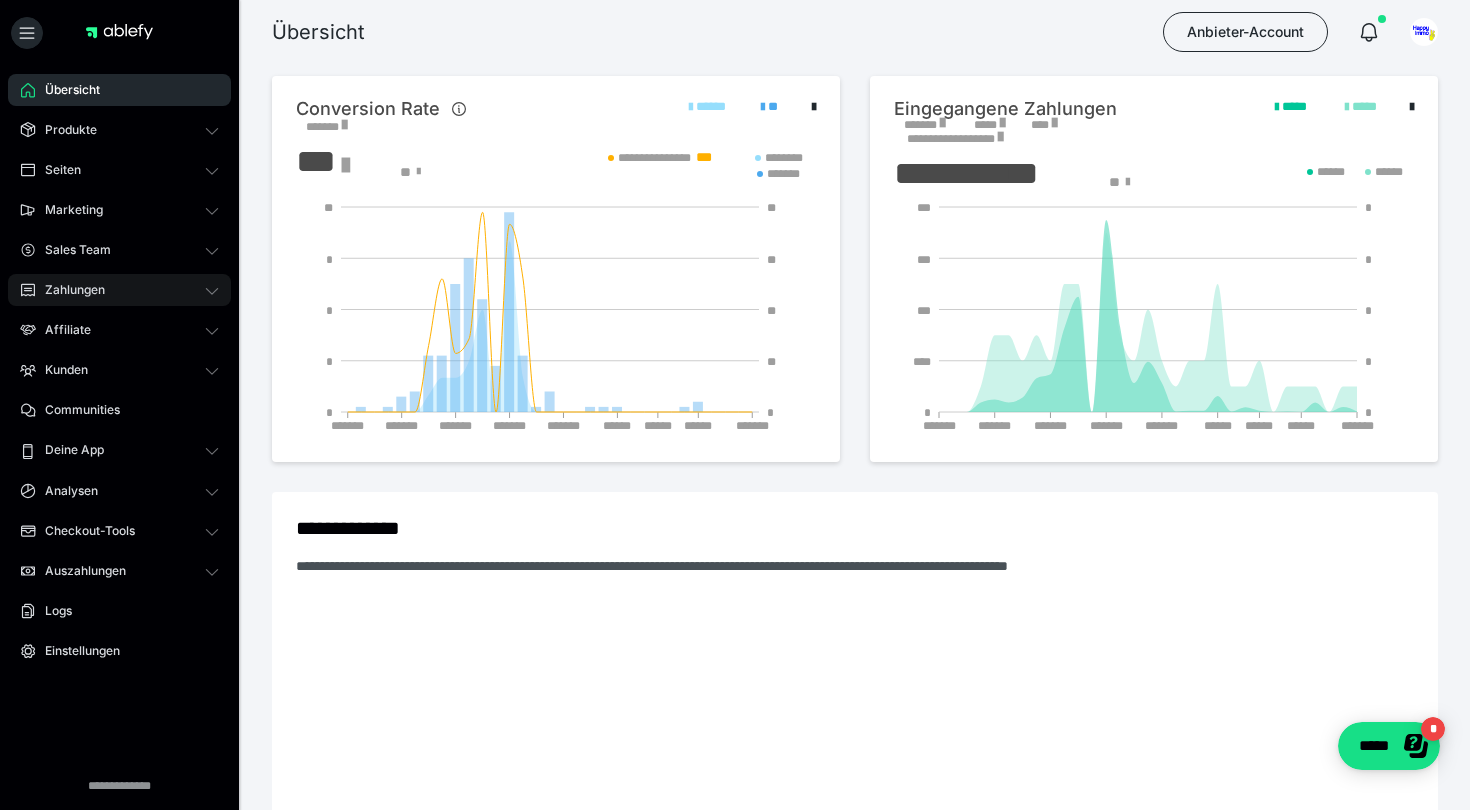 click on "Zahlungen" at bounding box center [68, 290] 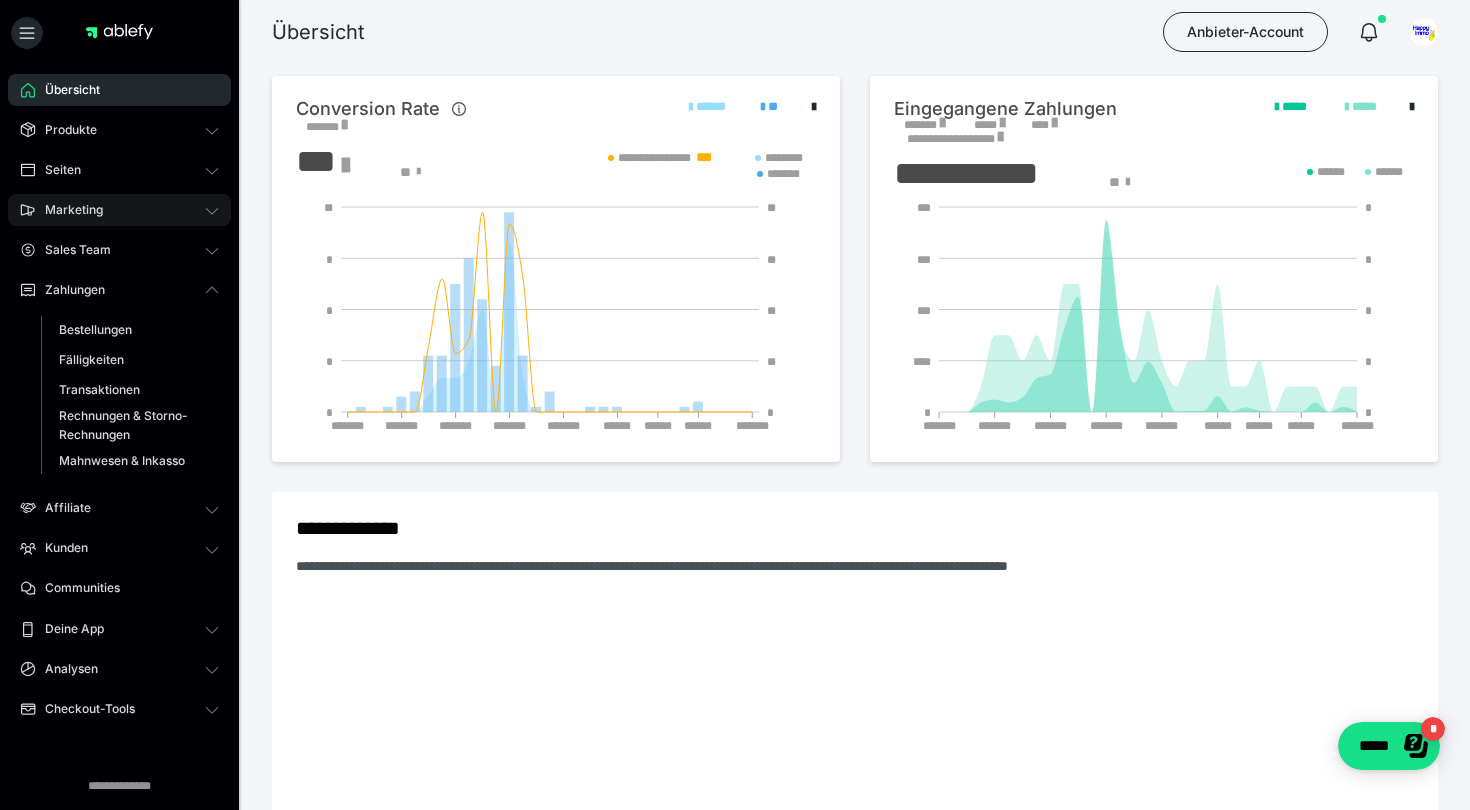 click on "Marketing" at bounding box center [67, 210] 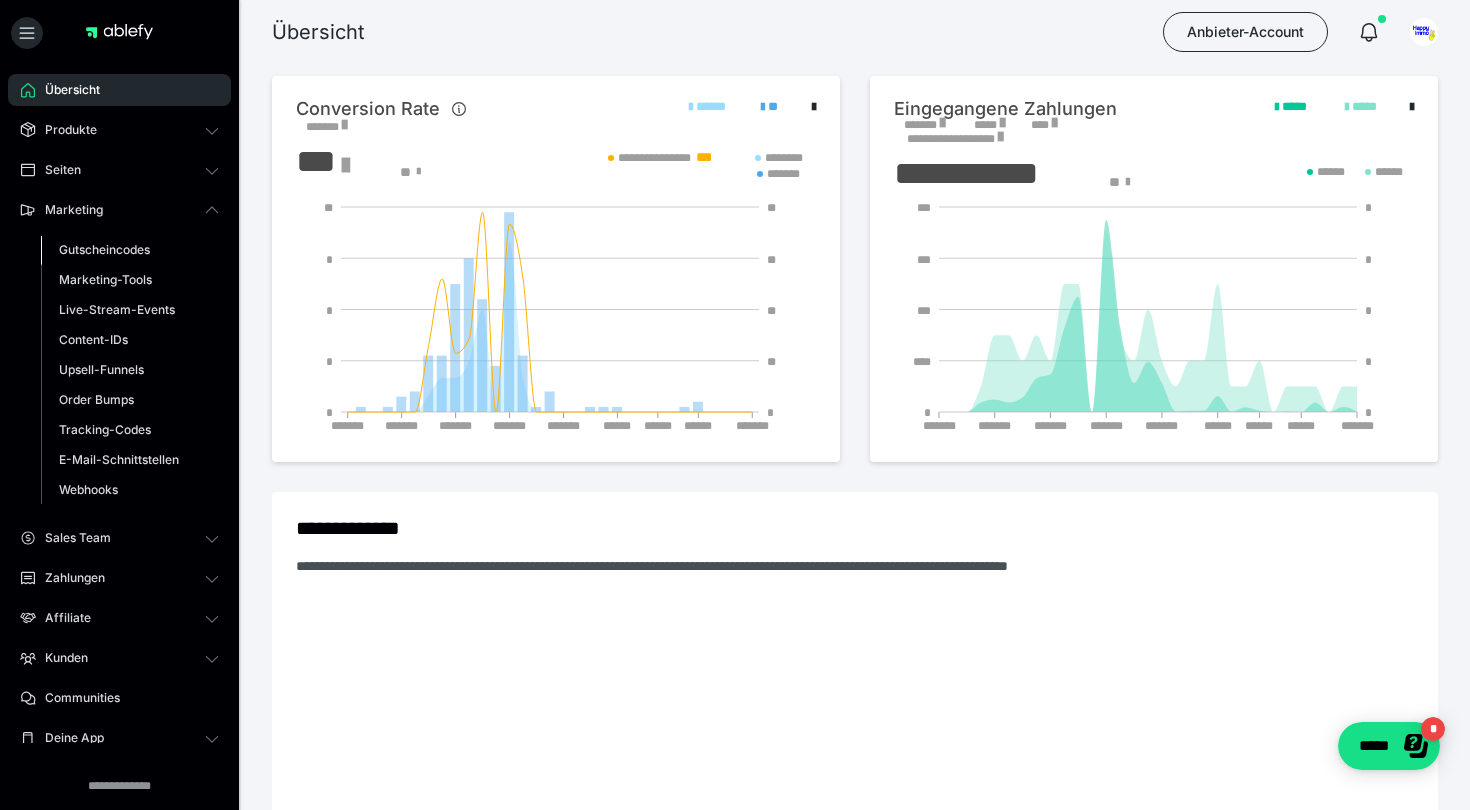 click on "Gutscheincodes" at bounding box center (104, 249) 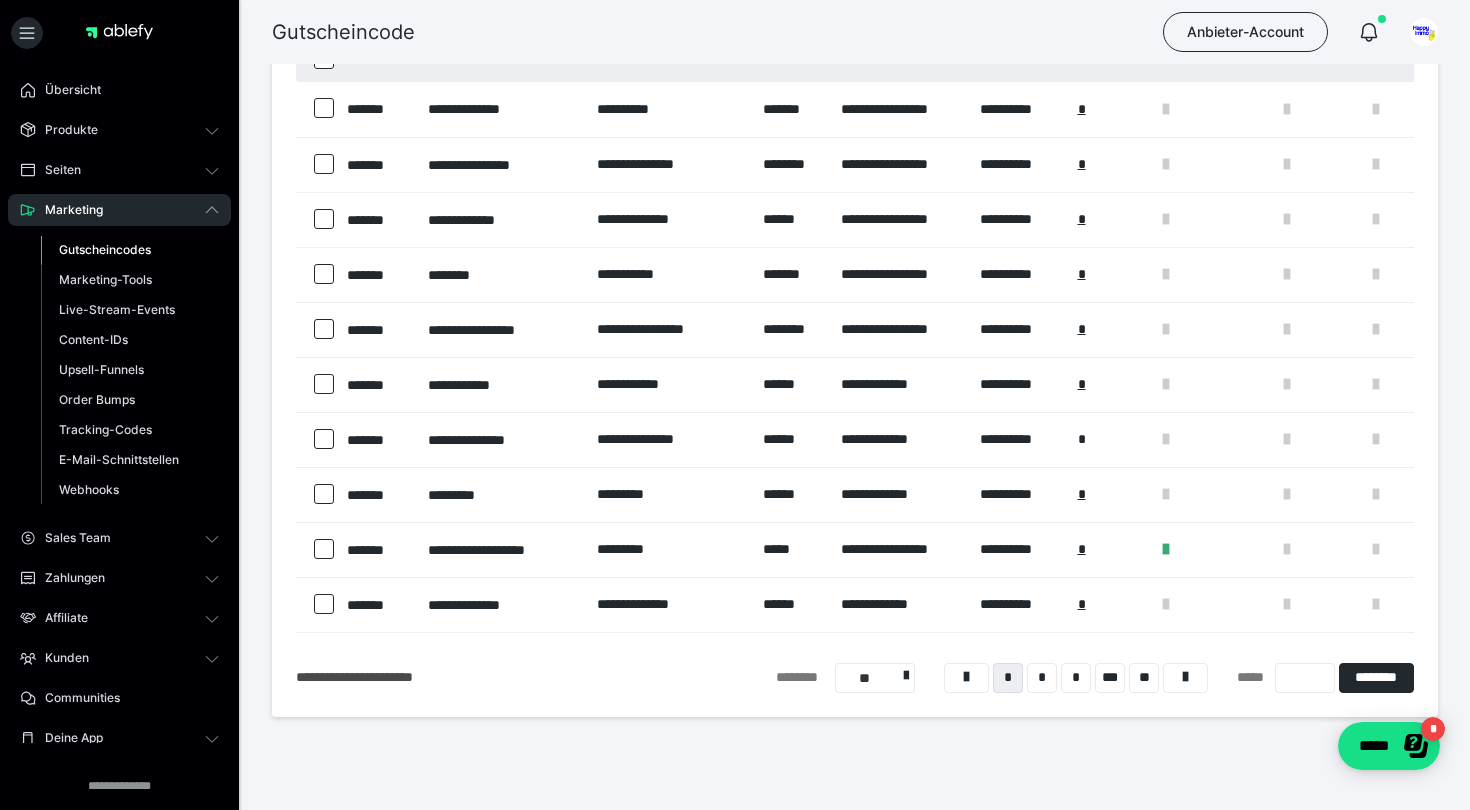 scroll, scrollTop: 165, scrollLeft: 0, axis: vertical 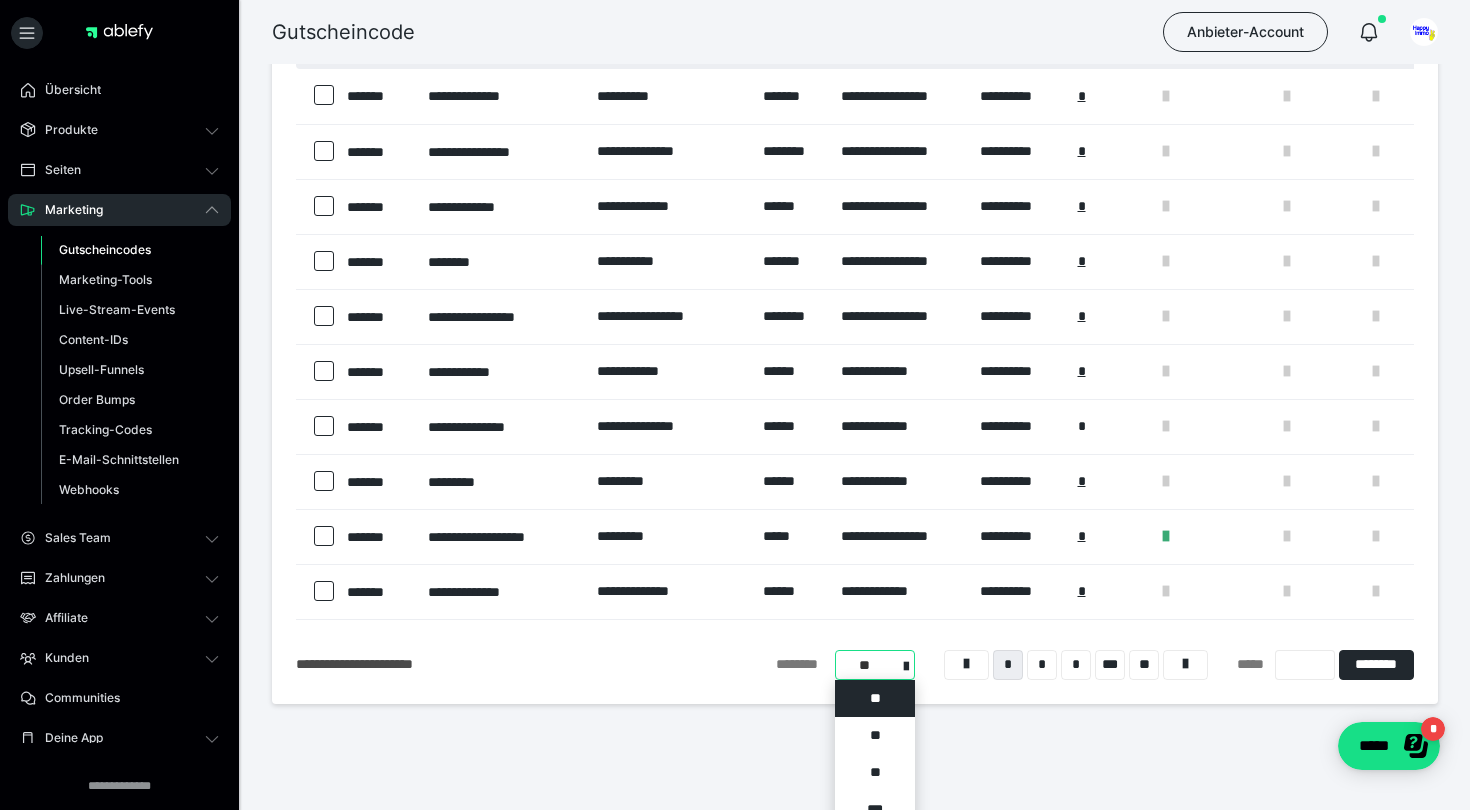 click on "**********" at bounding box center [875, 665] 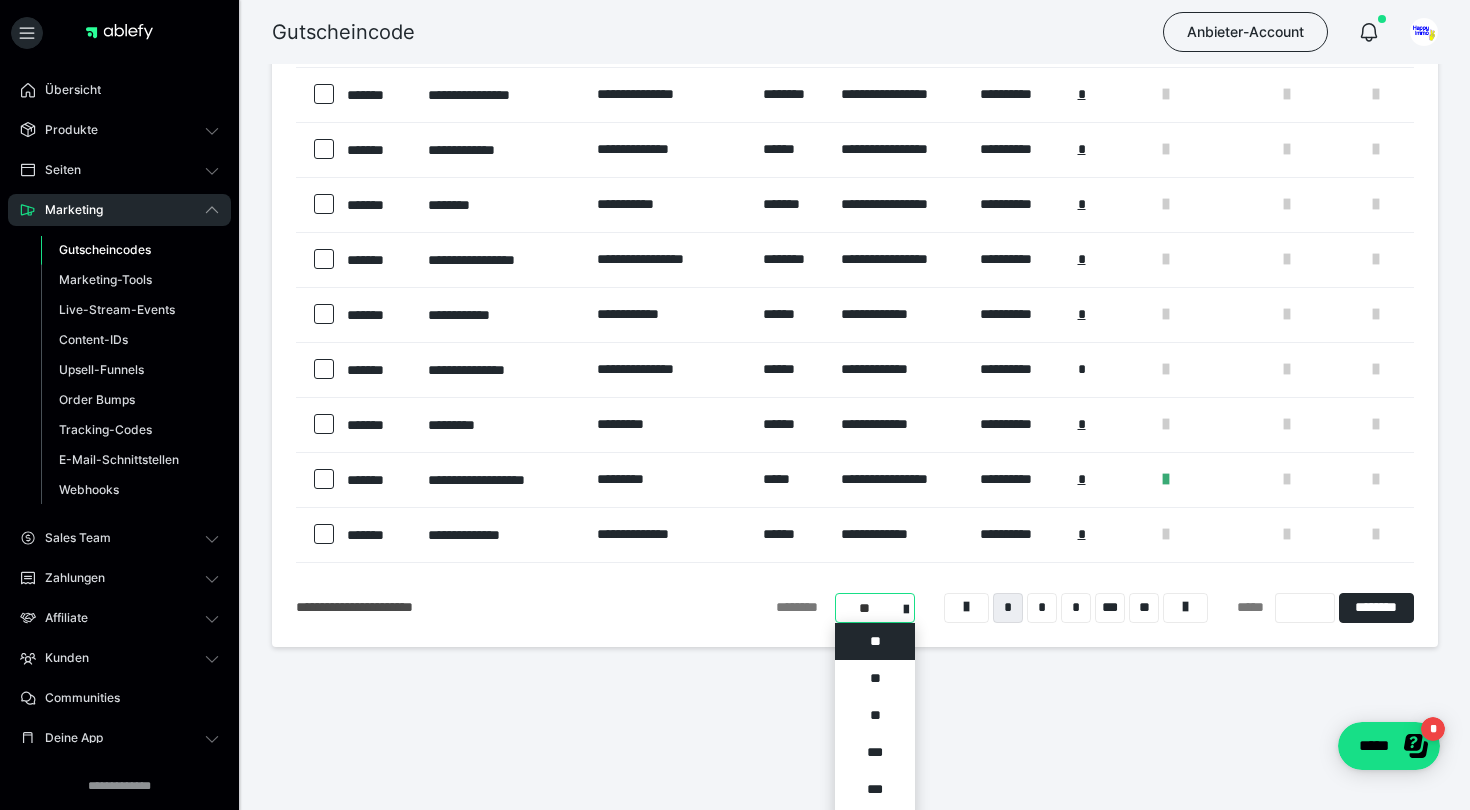 scroll, scrollTop: 234, scrollLeft: 0, axis: vertical 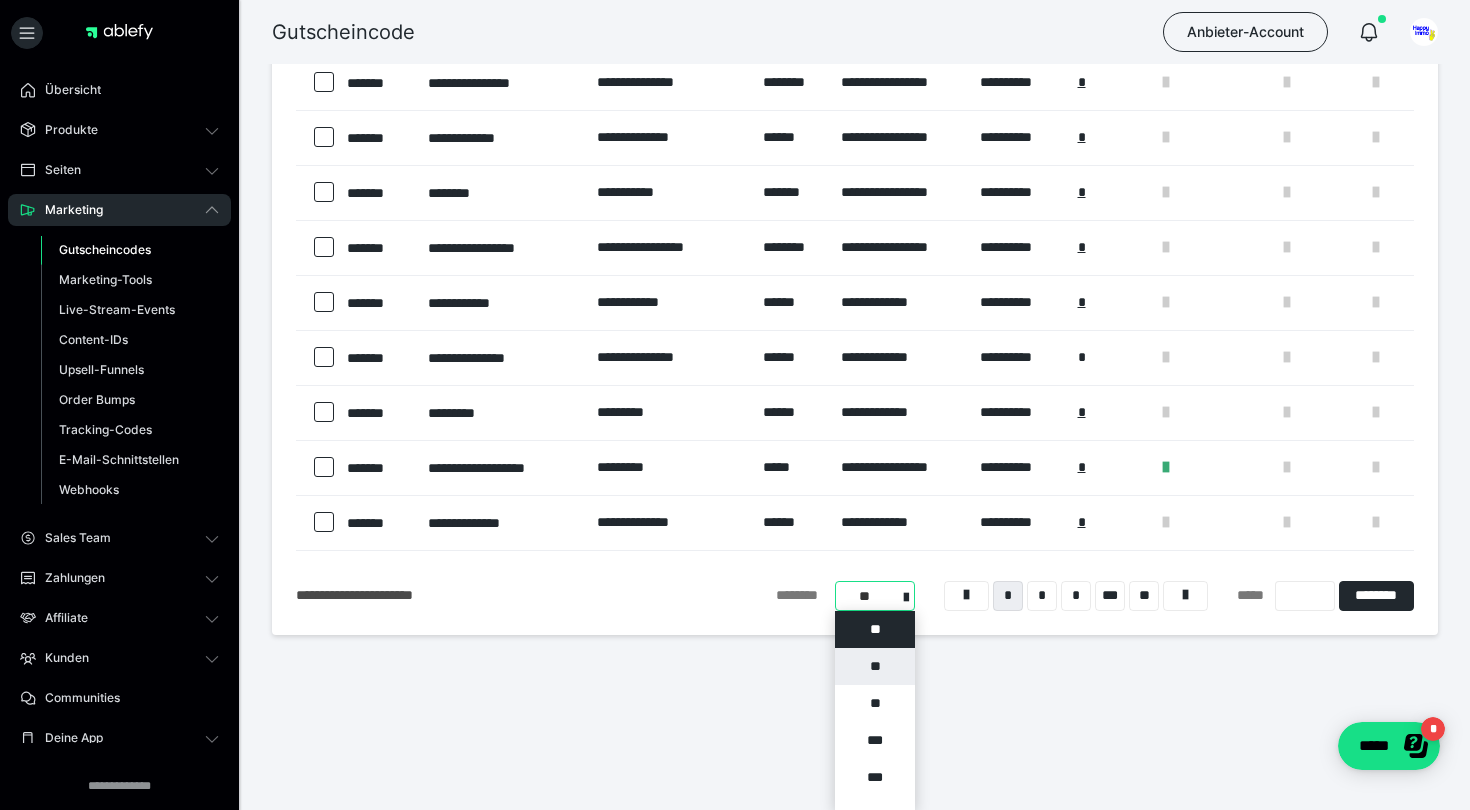 click on "**" at bounding box center (875, 666) 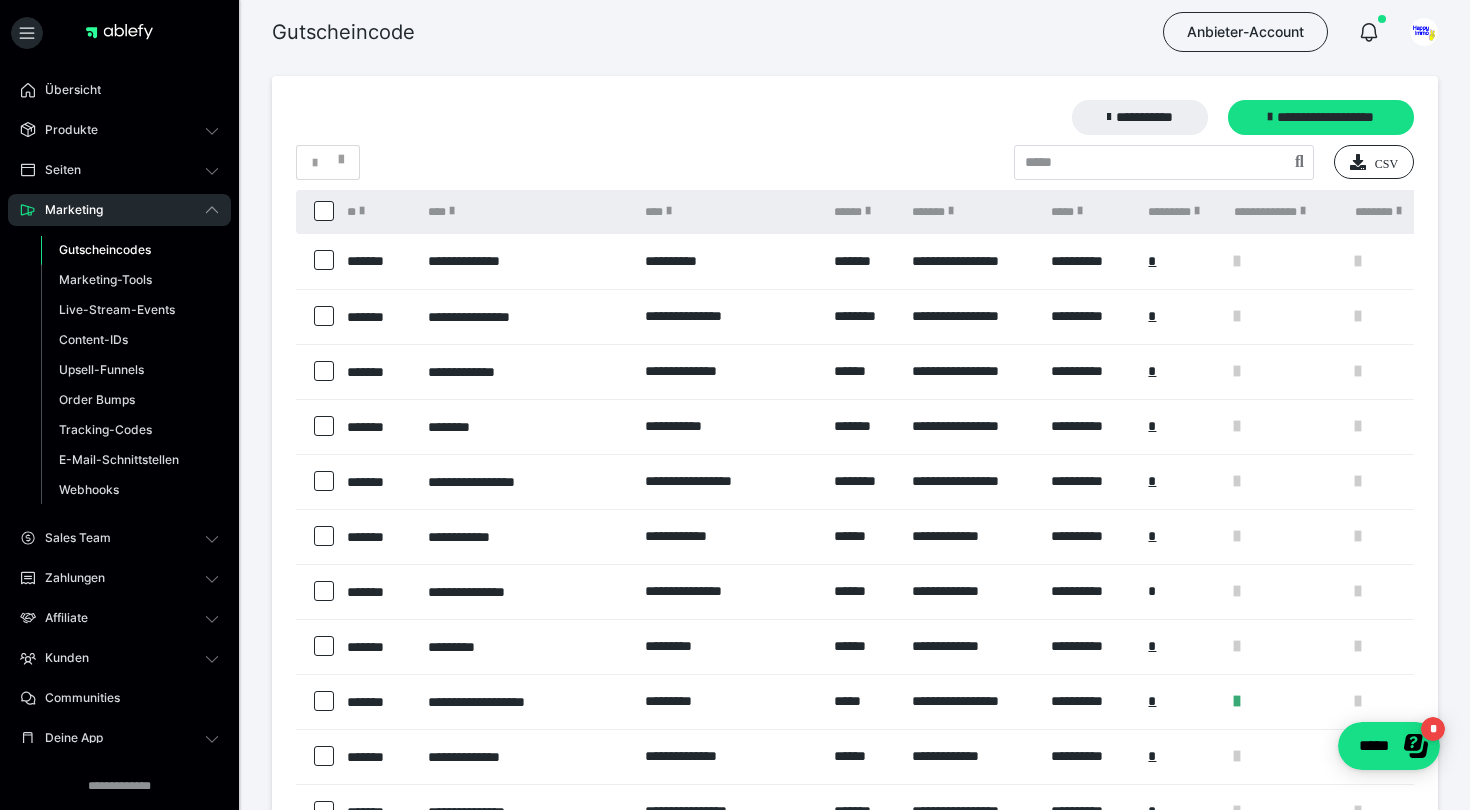 scroll, scrollTop: 0, scrollLeft: 0, axis: both 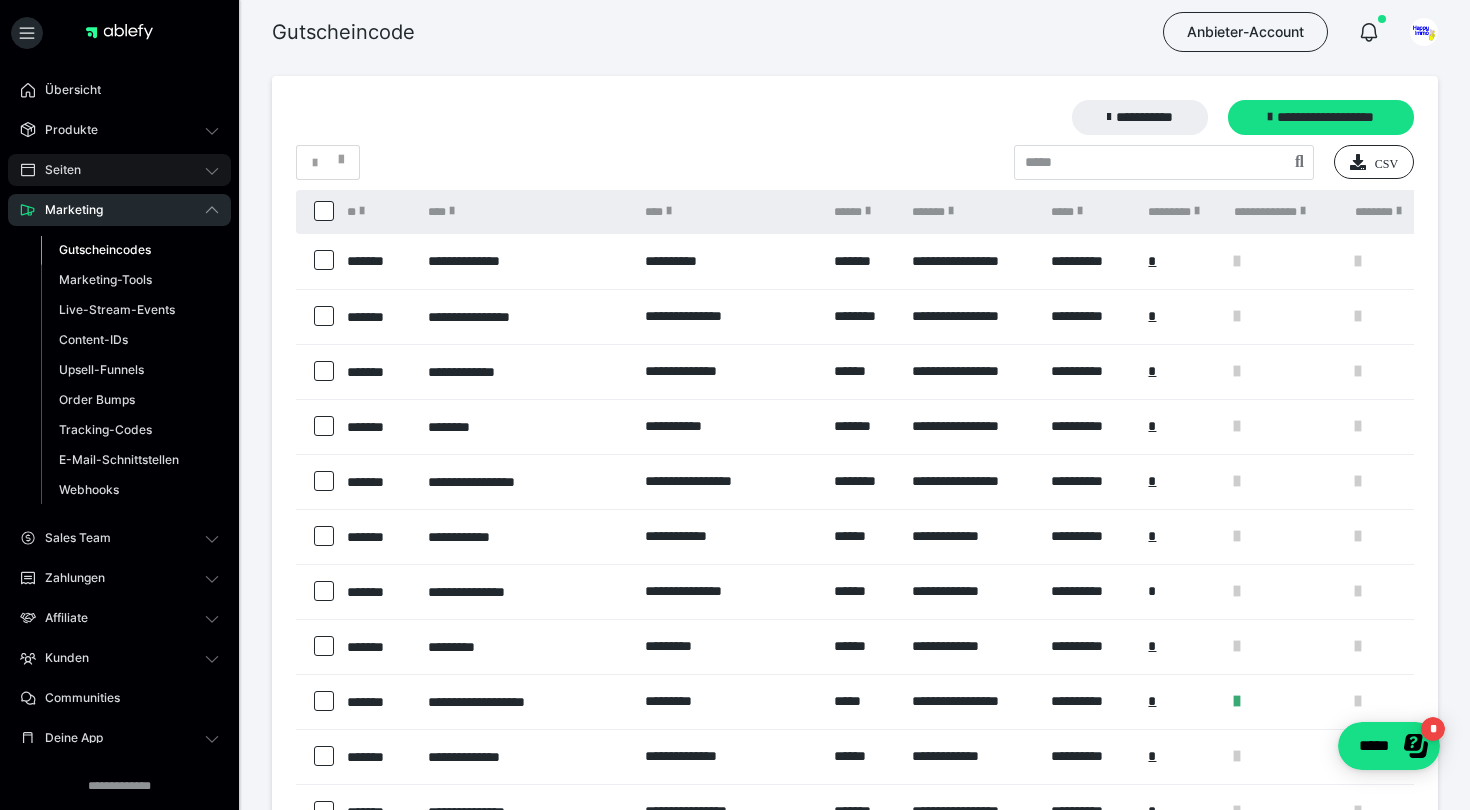 click on "Seiten" at bounding box center (119, 170) 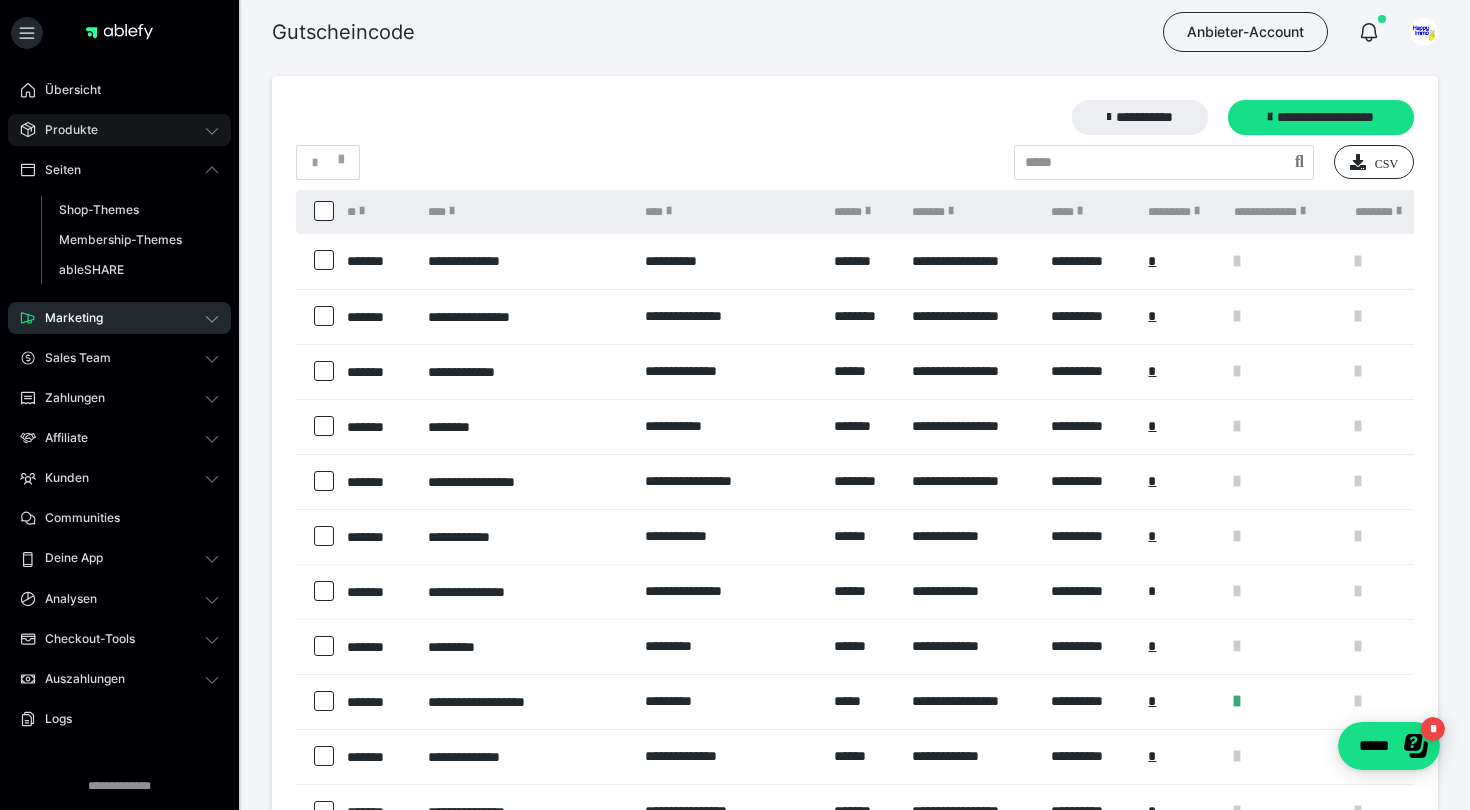 click on "Produkte" at bounding box center [119, 130] 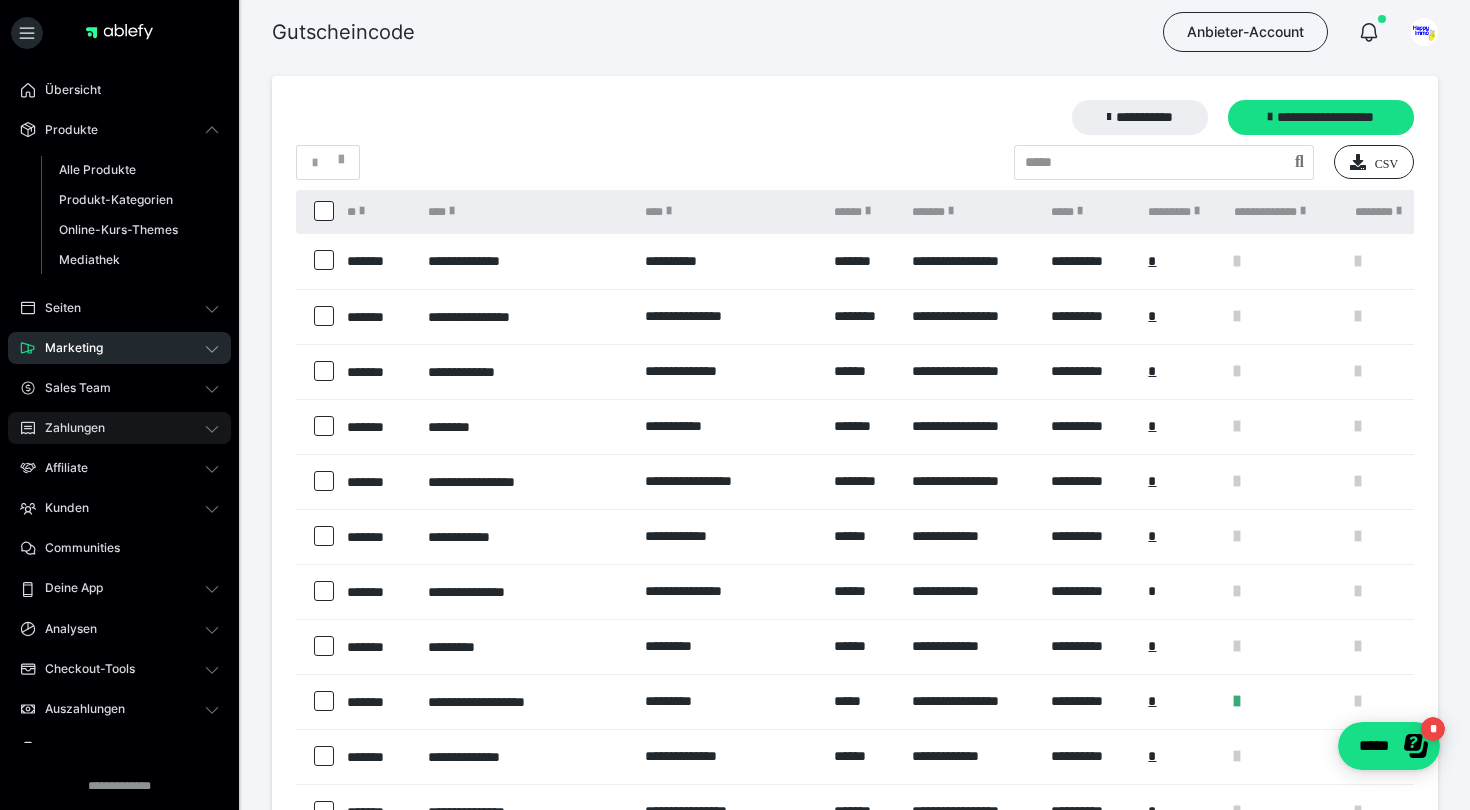 click on "Zahlungen" at bounding box center [119, 428] 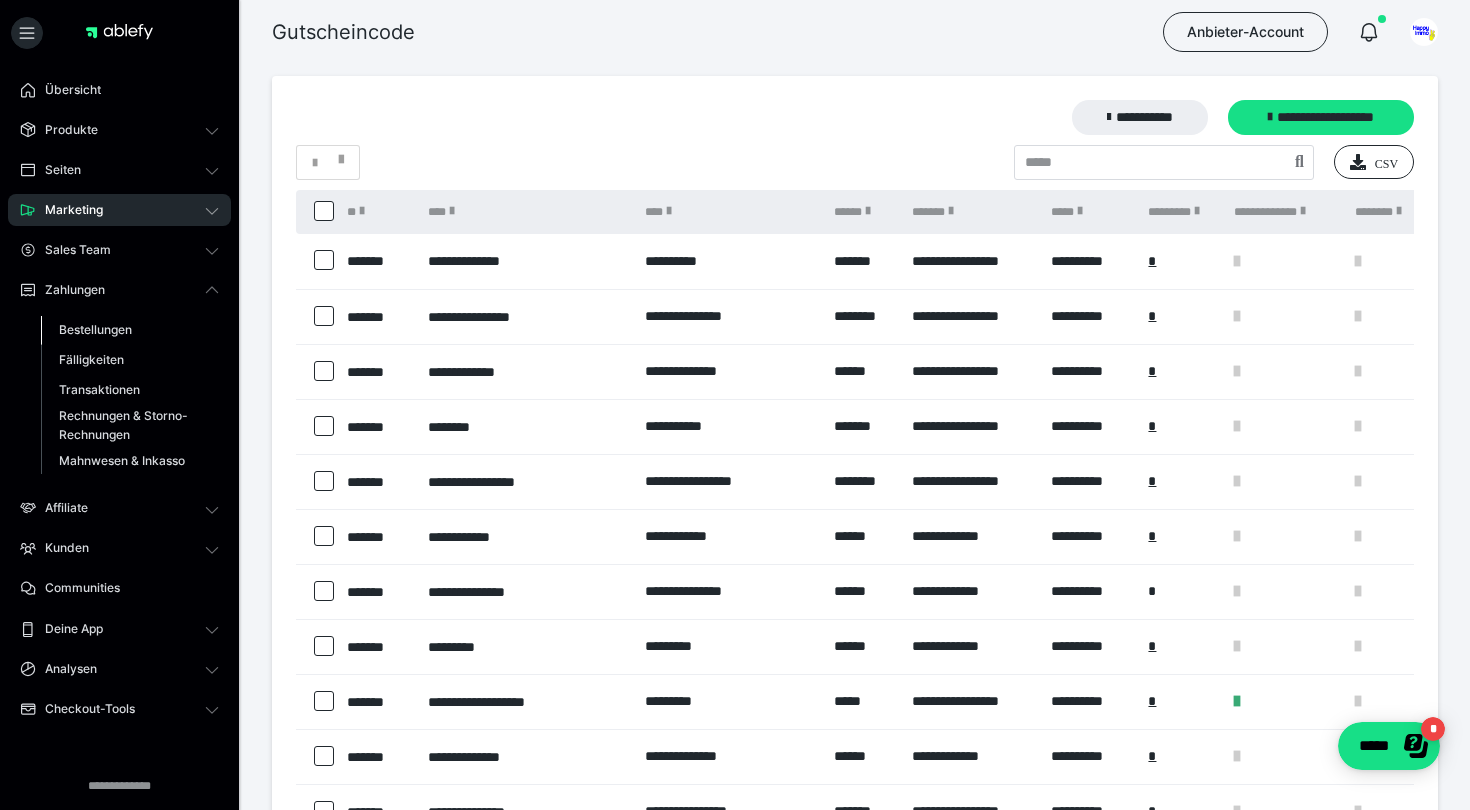 click on "Bestellungen" at bounding box center (95, 329) 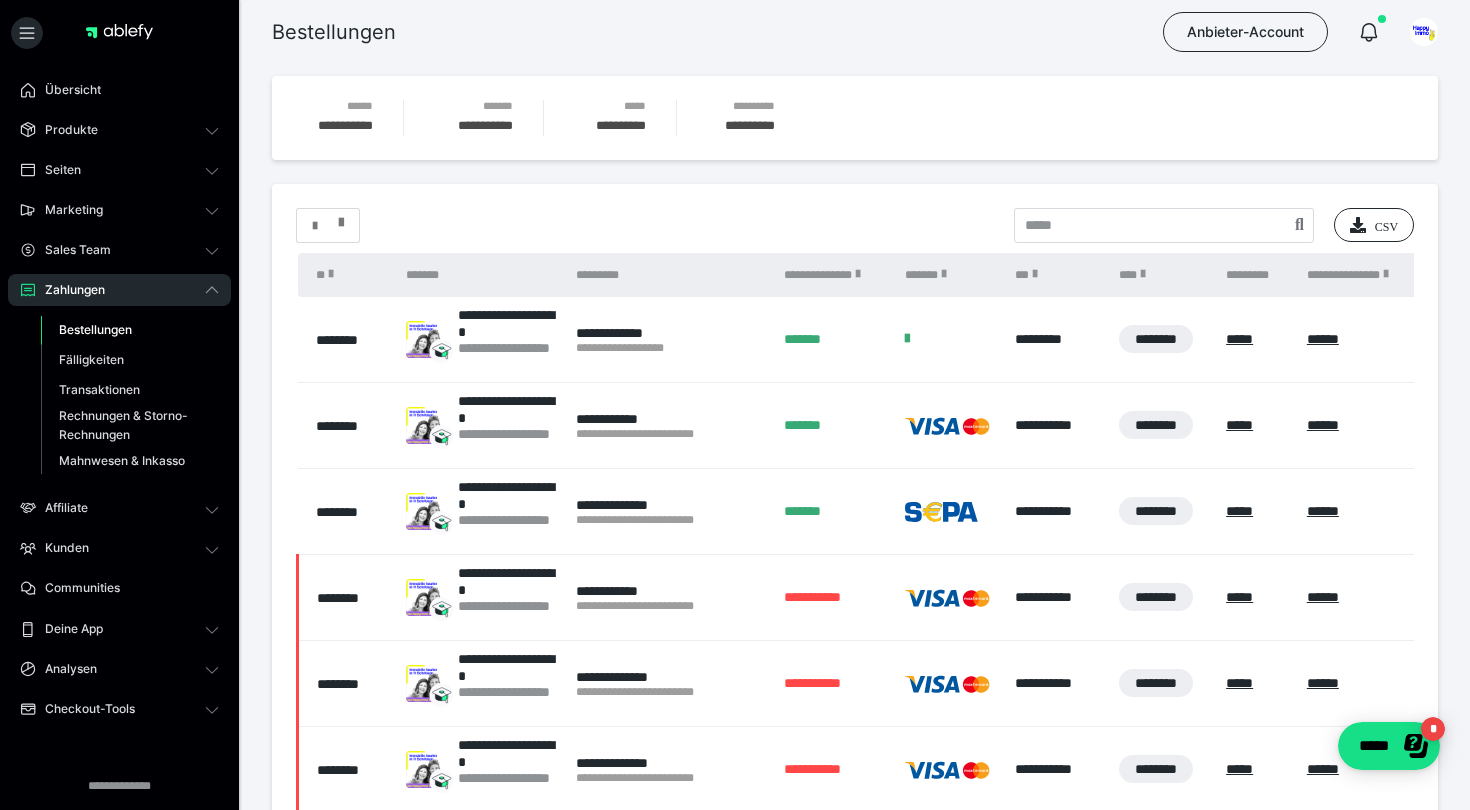 click at bounding box center (341, 218) 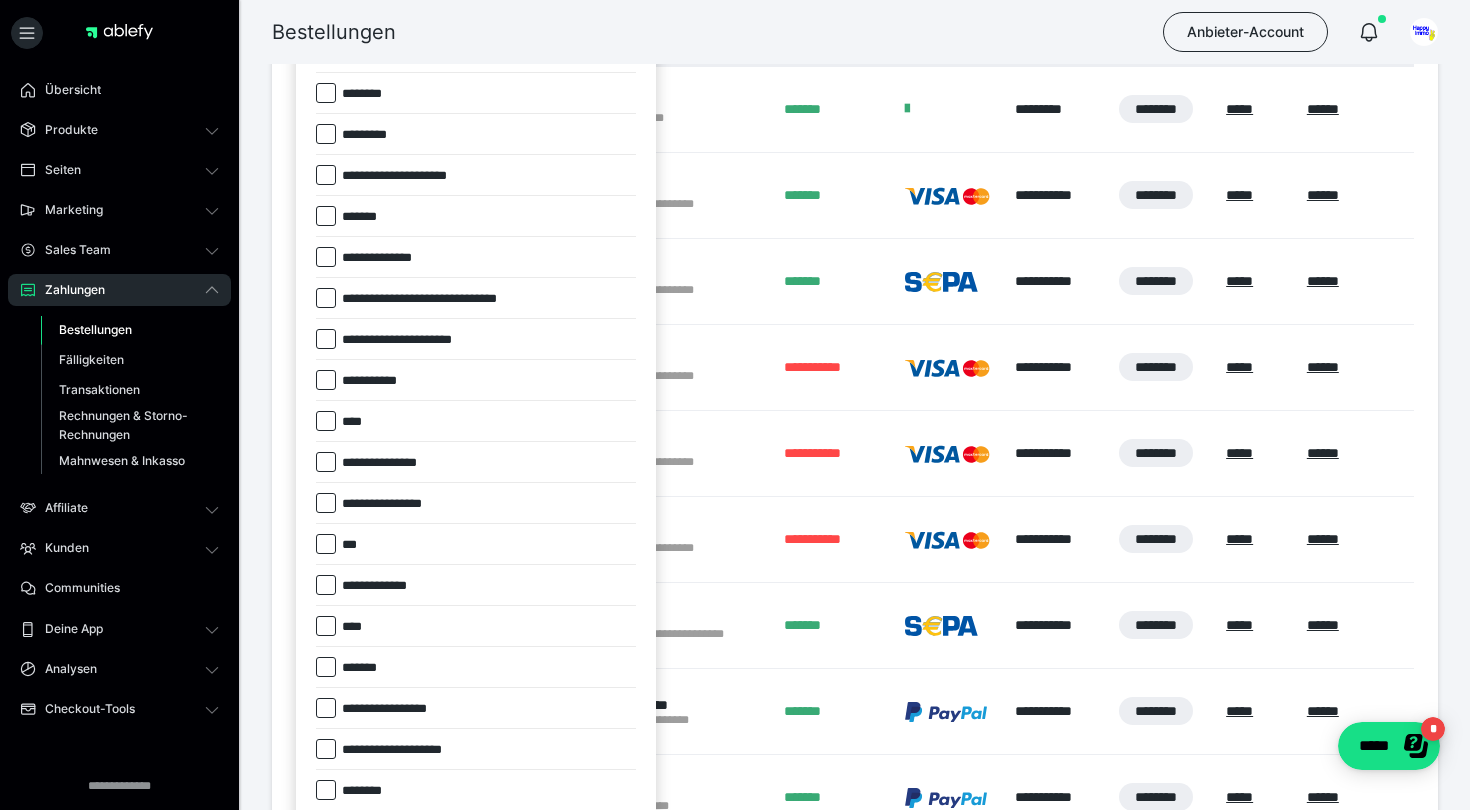 scroll, scrollTop: 265, scrollLeft: 0, axis: vertical 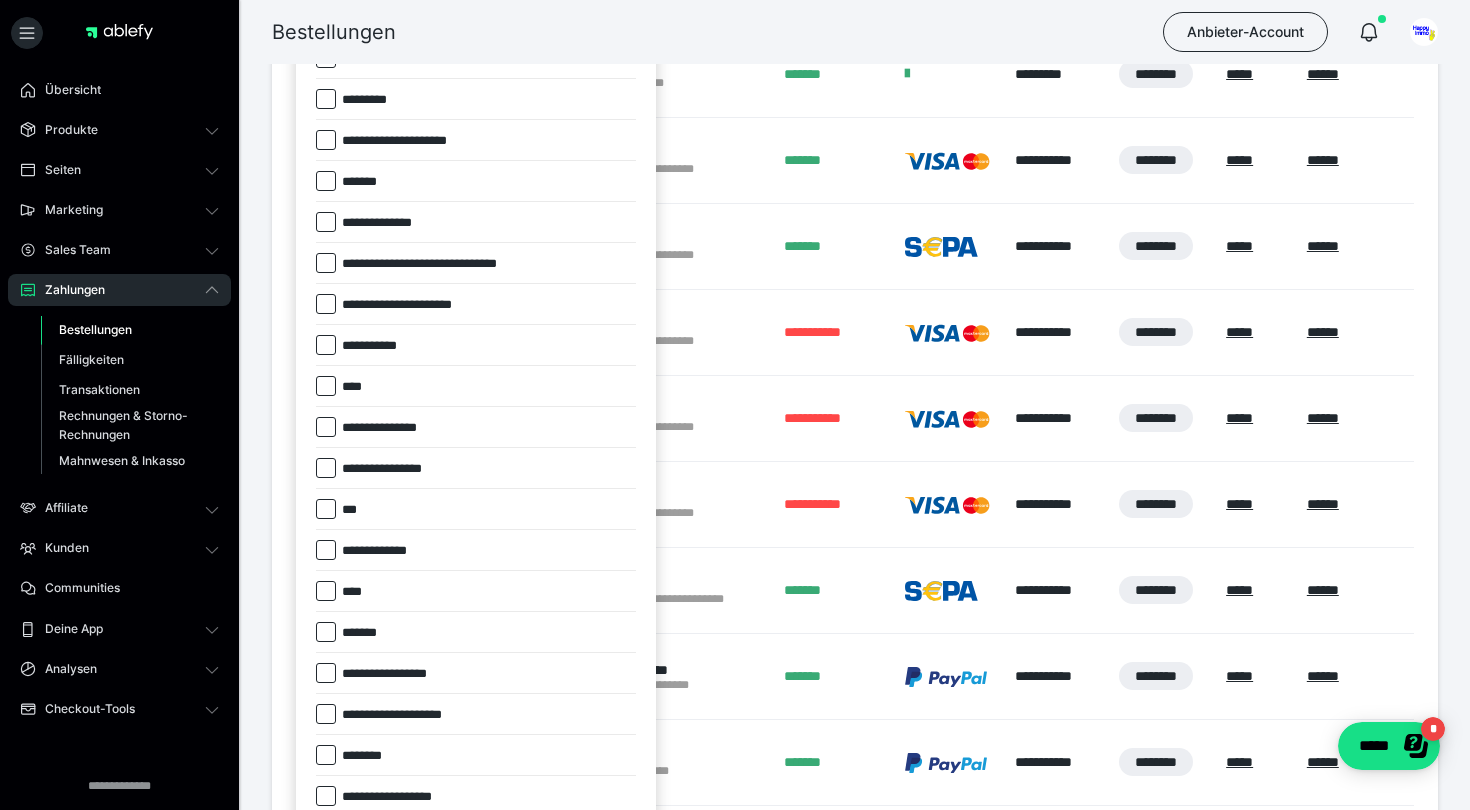 click at bounding box center (326, 427) 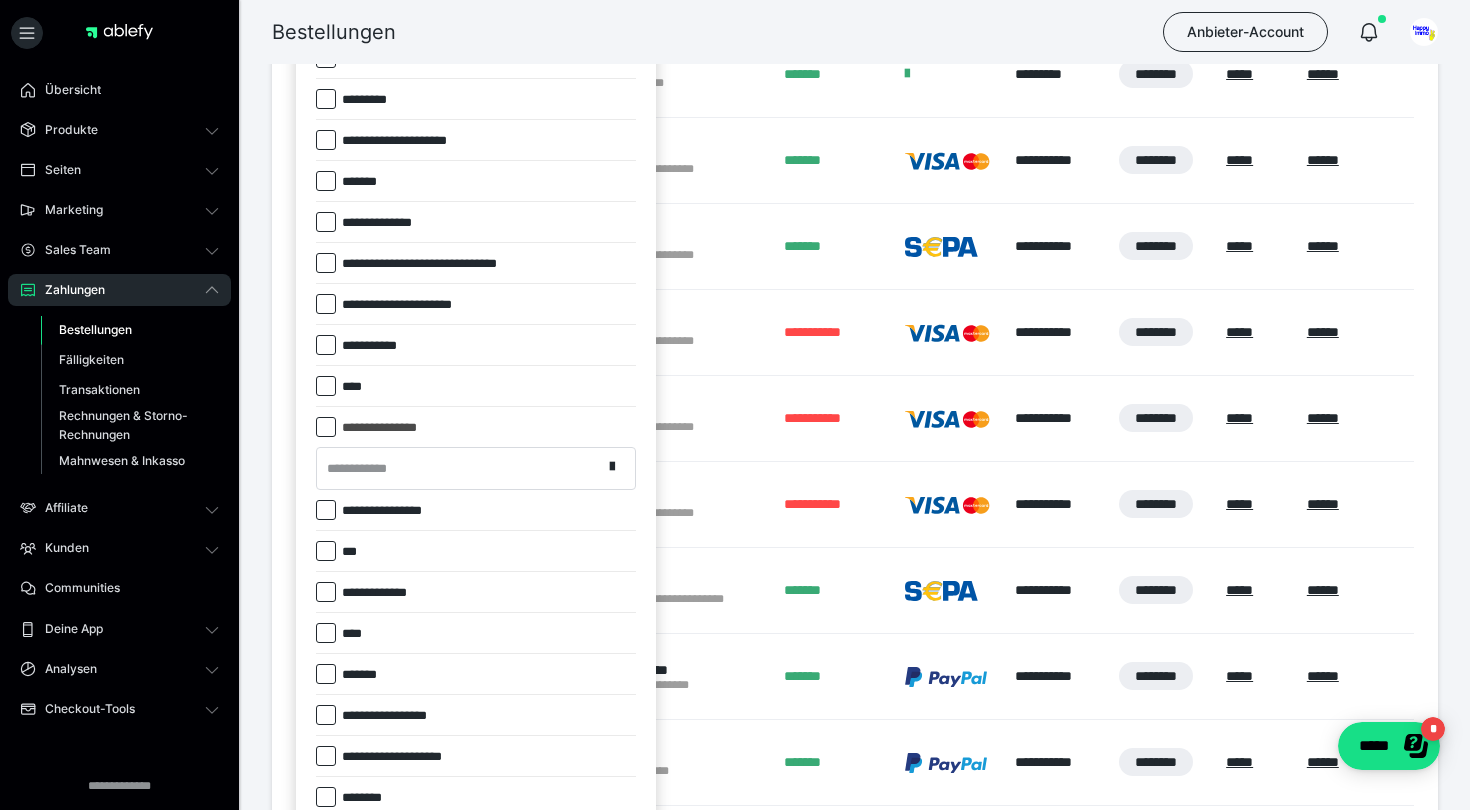 click on "**********" at bounding box center [459, 468] 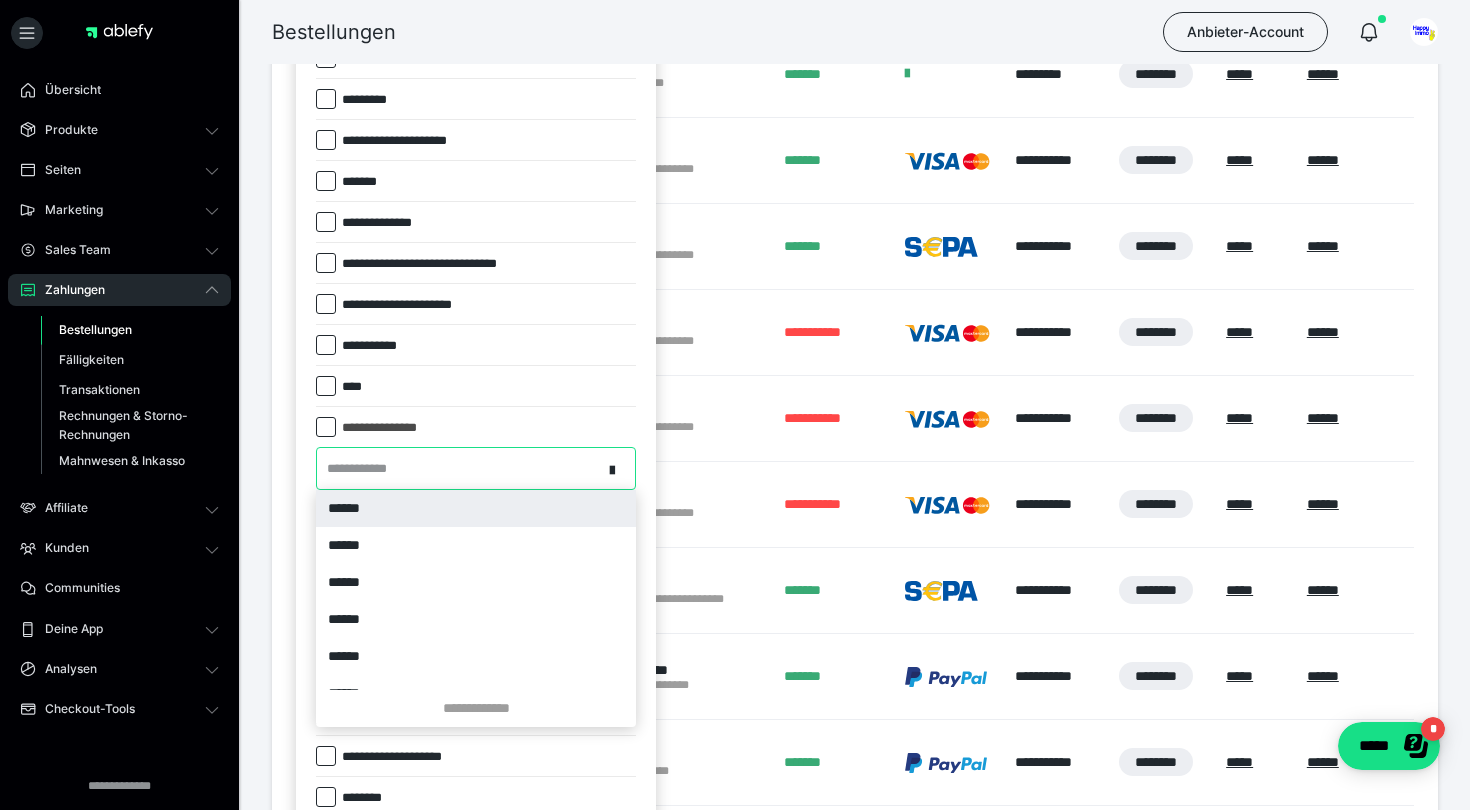 click on "**********" at bounding box center [363, 469] 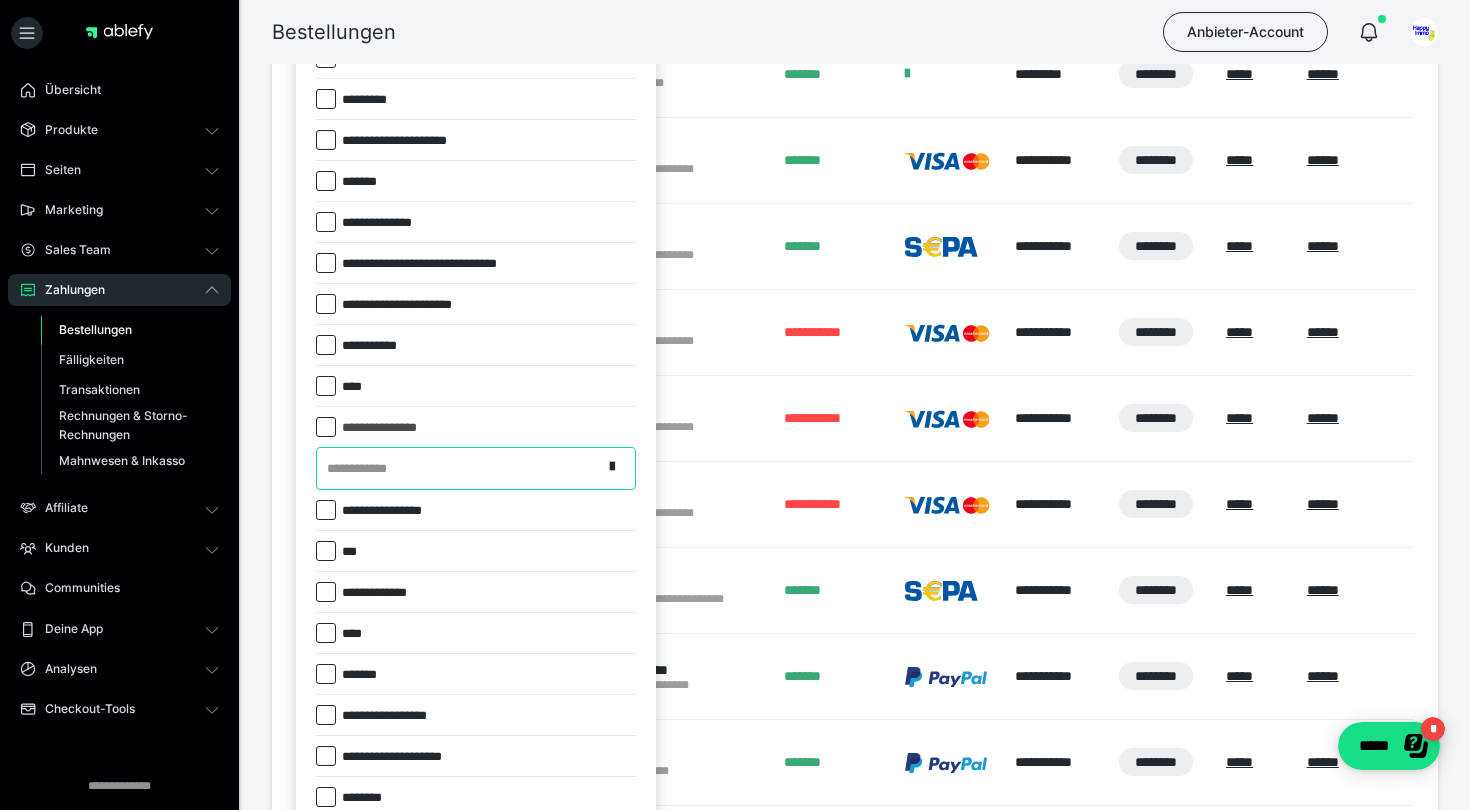 click on "**********" at bounding box center [476, 427] 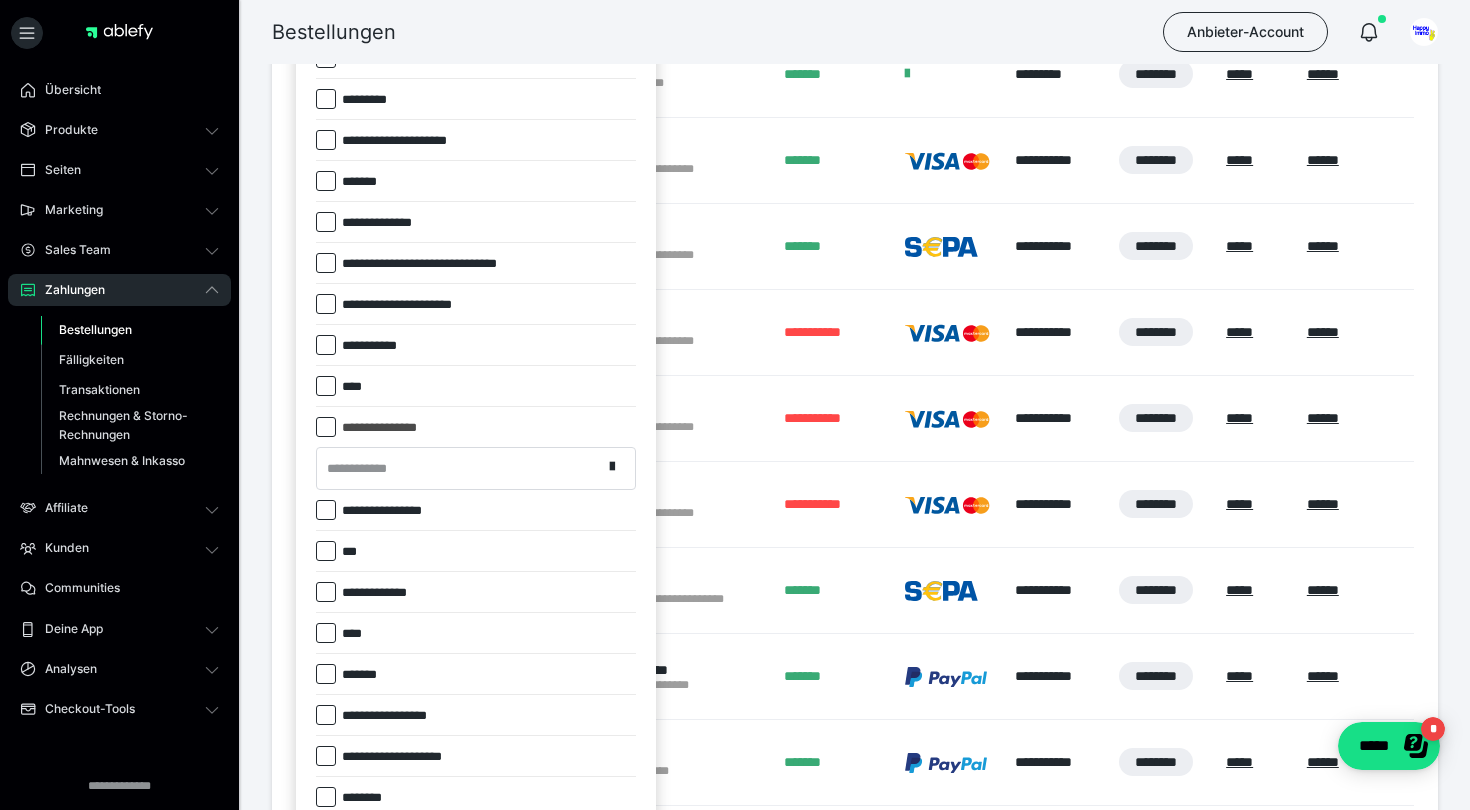 click on "**********" at bounding box center (459, 468) 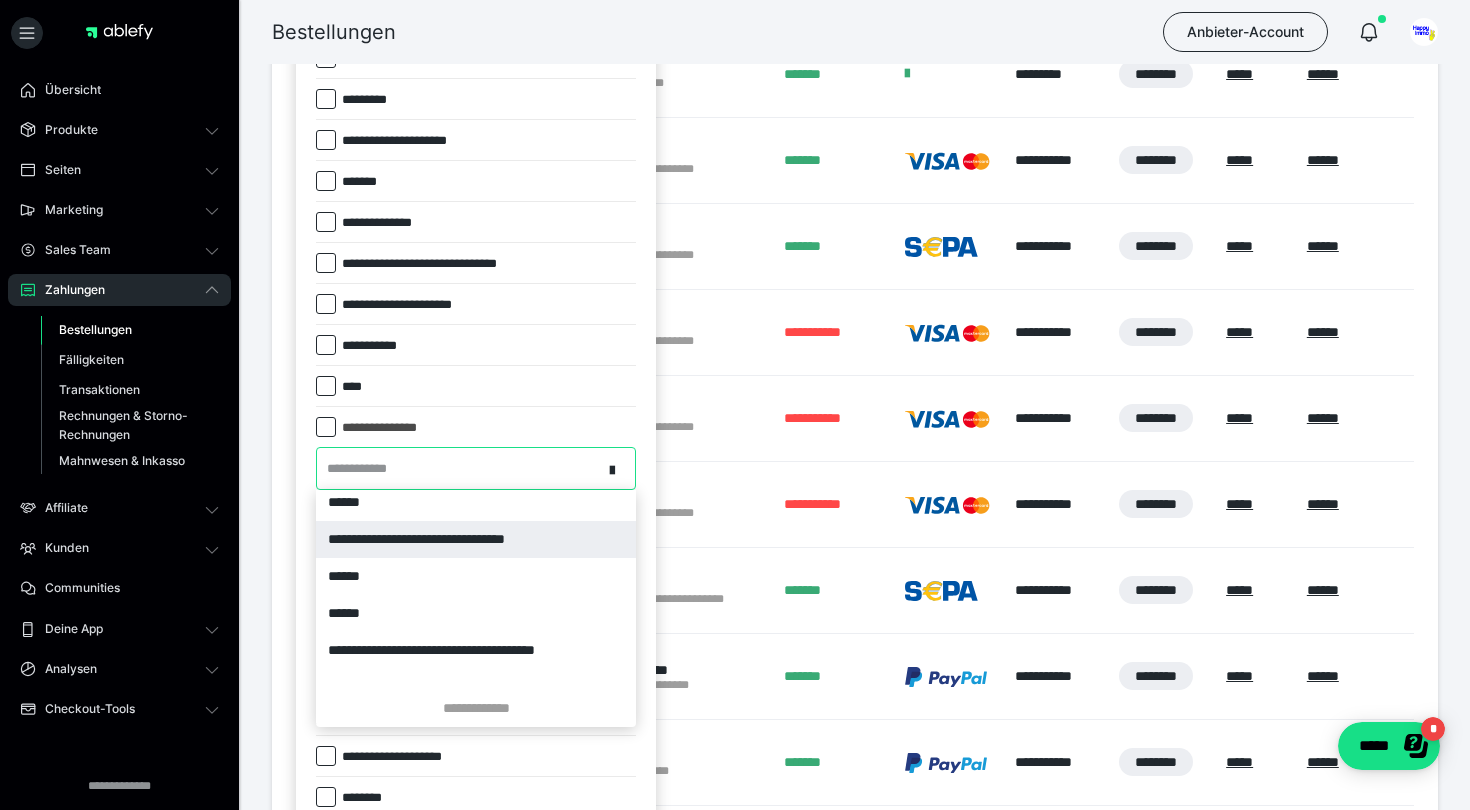 scroll, scrollTop: 0, scrollLeft: 0, axis: both 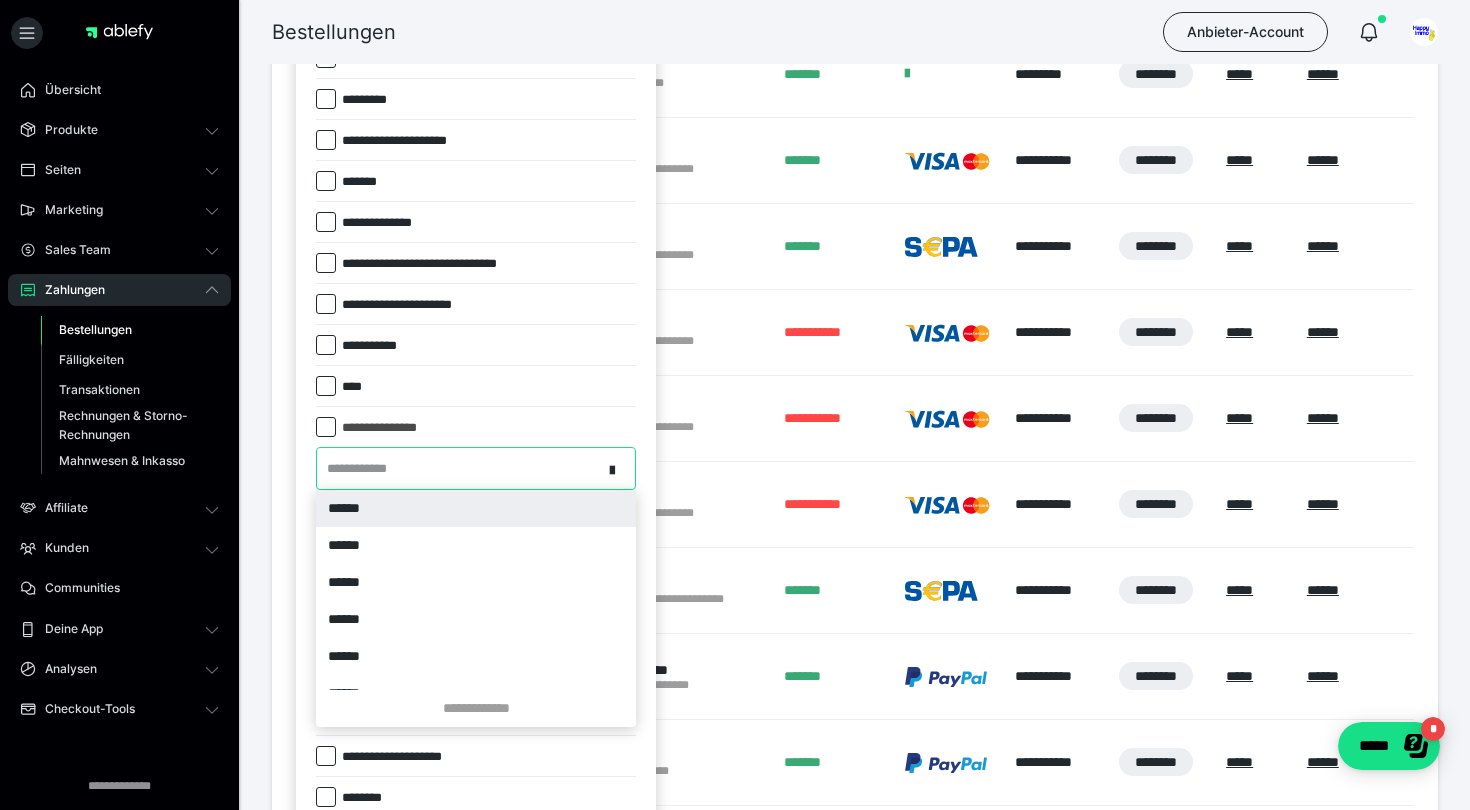 click on "**********" at bounding box center (459, 468) 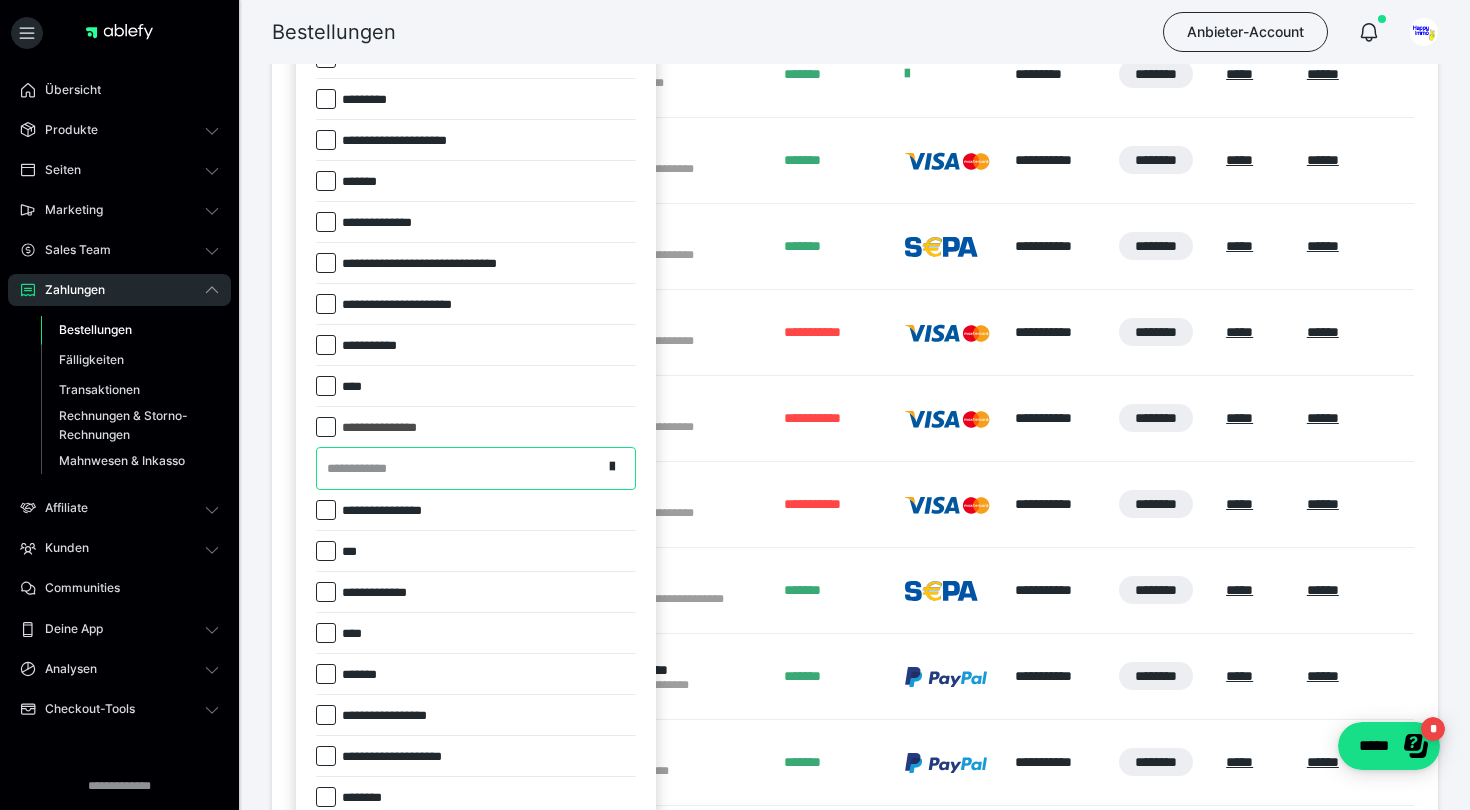click on "**********" at bounding box center [392, 428] 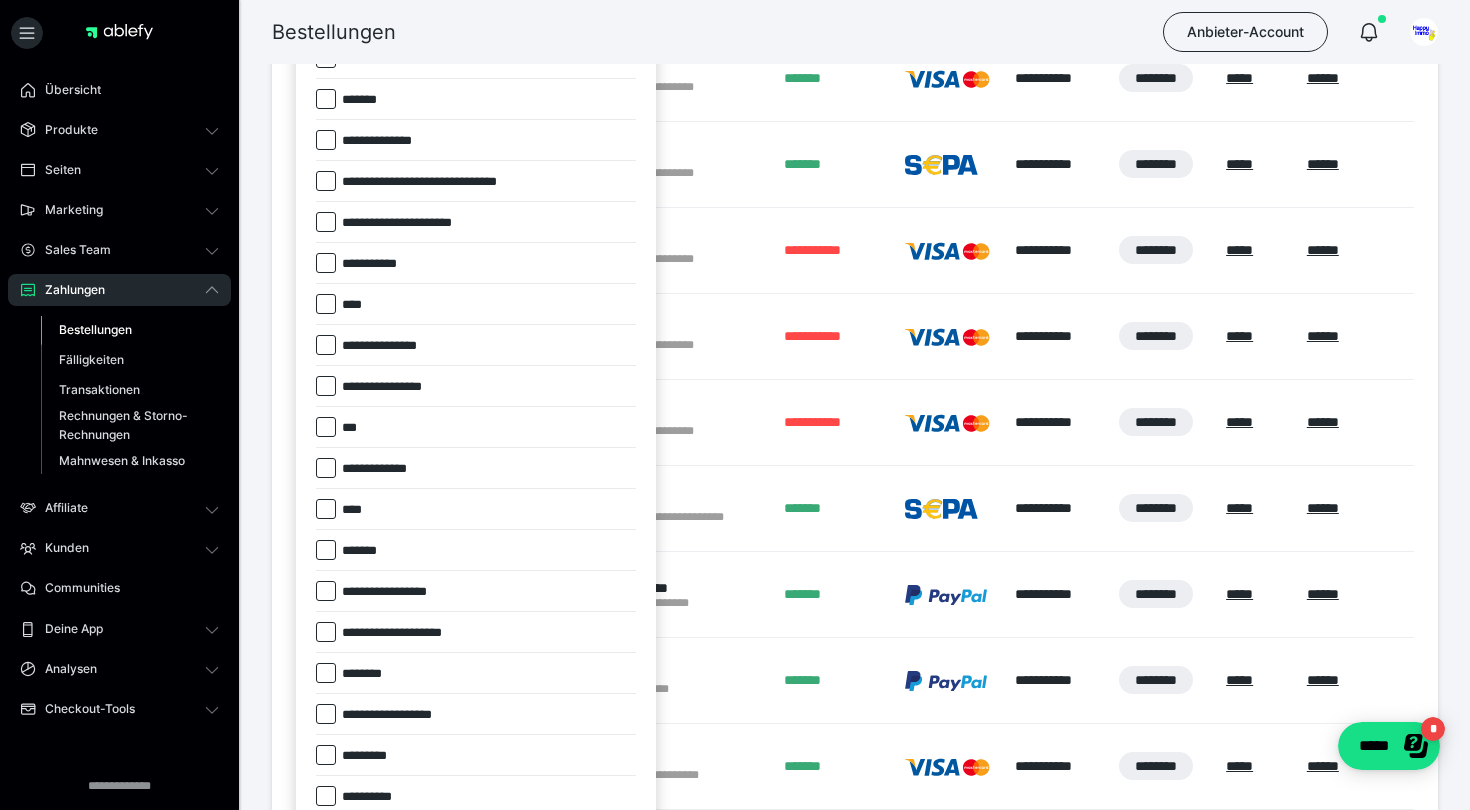 scroll, scrollTop: 300, scrollLeft: 0, axis: vertical 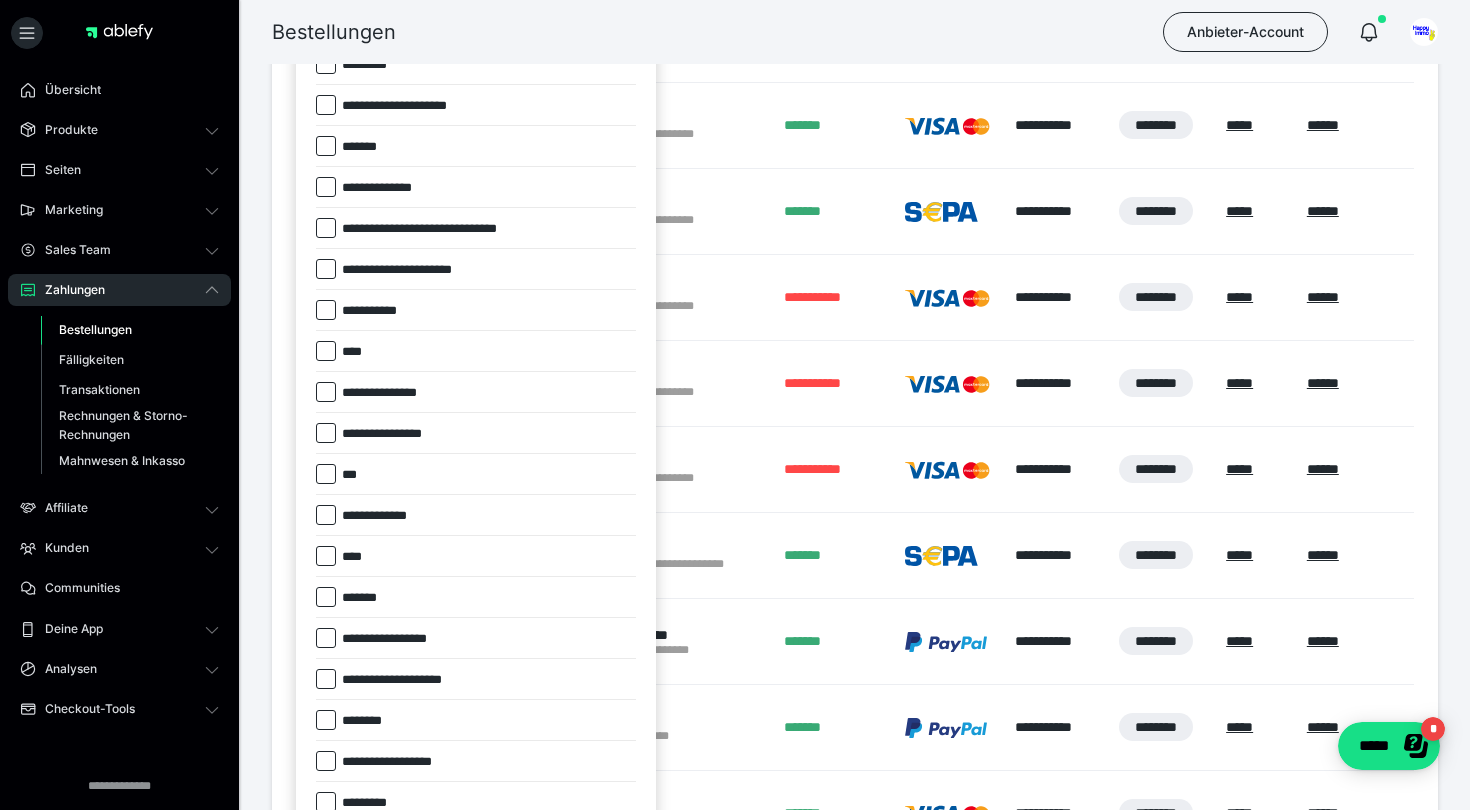 click on "**********" at bounding box center [392, 393] 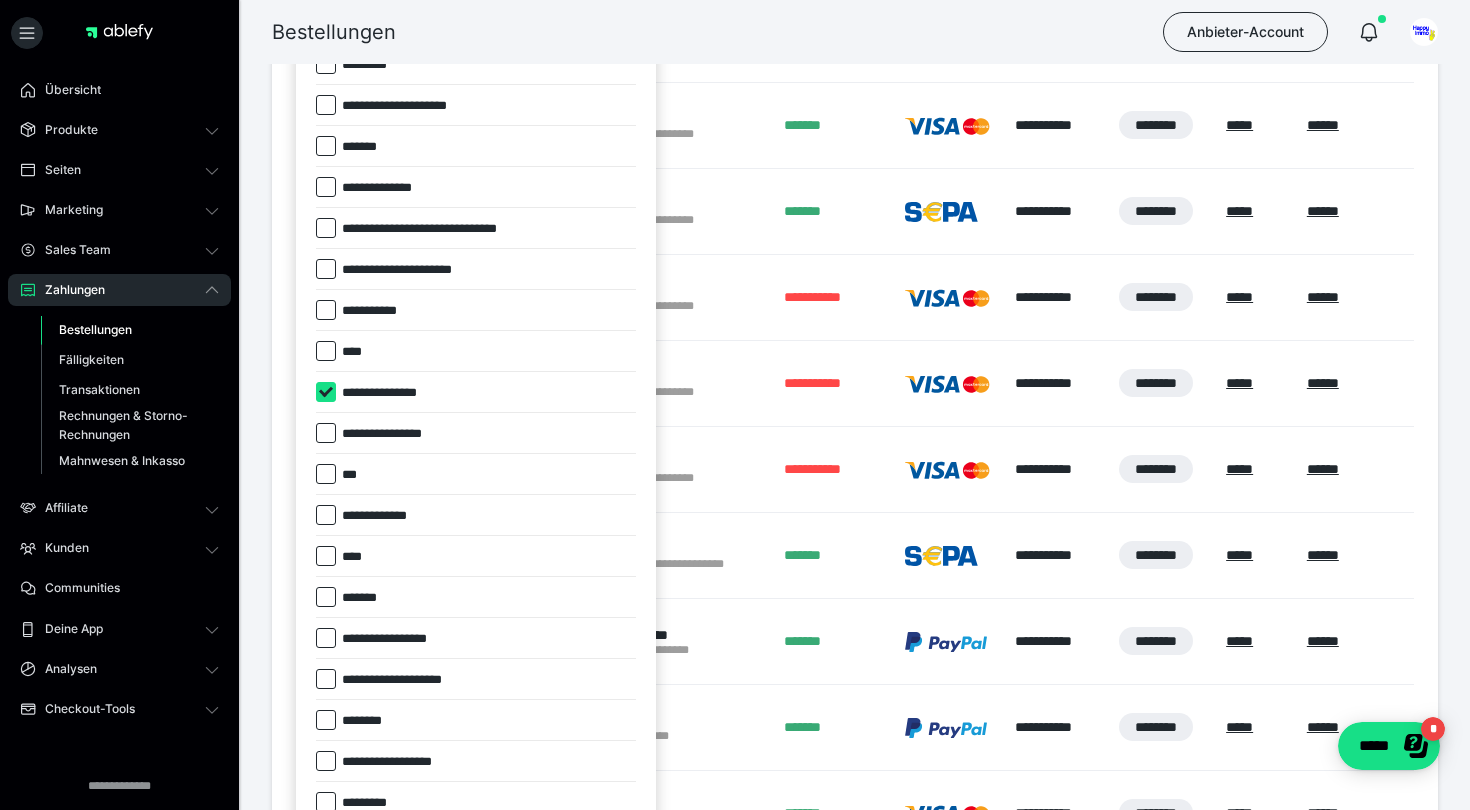 checkbox on "****" 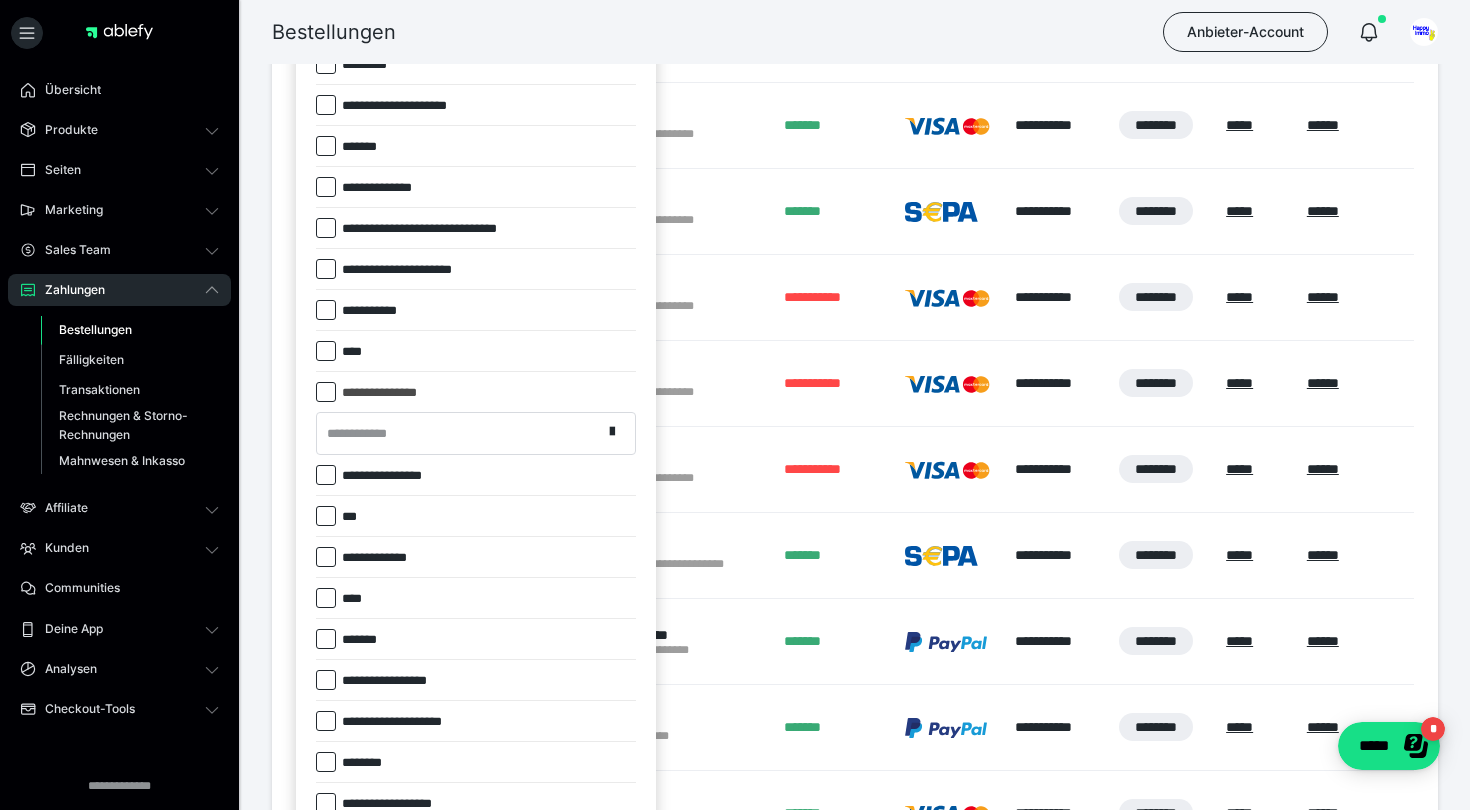 click on "**********" at bounding box center (459, 433) 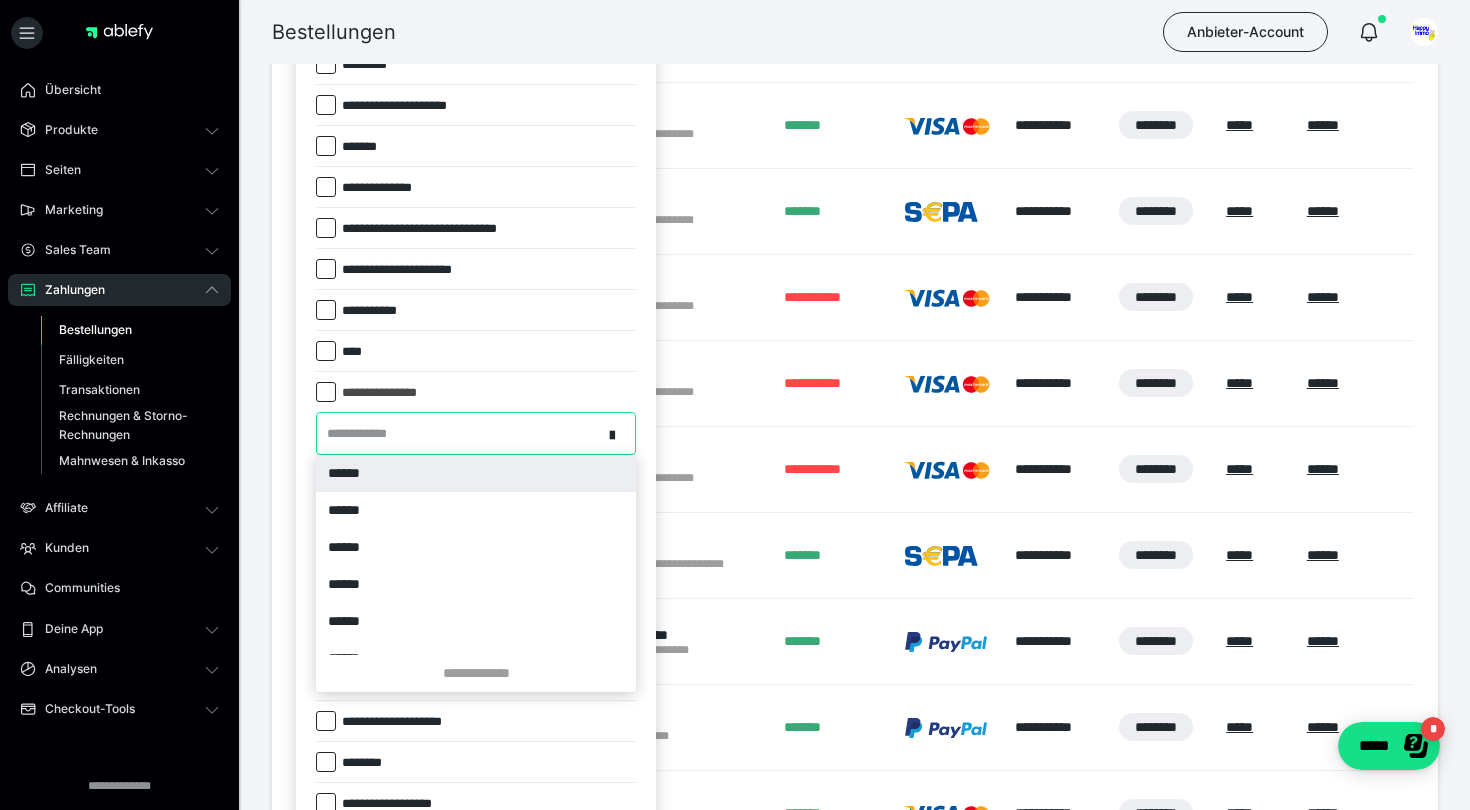click on "******" at bounding box center (476, 473) 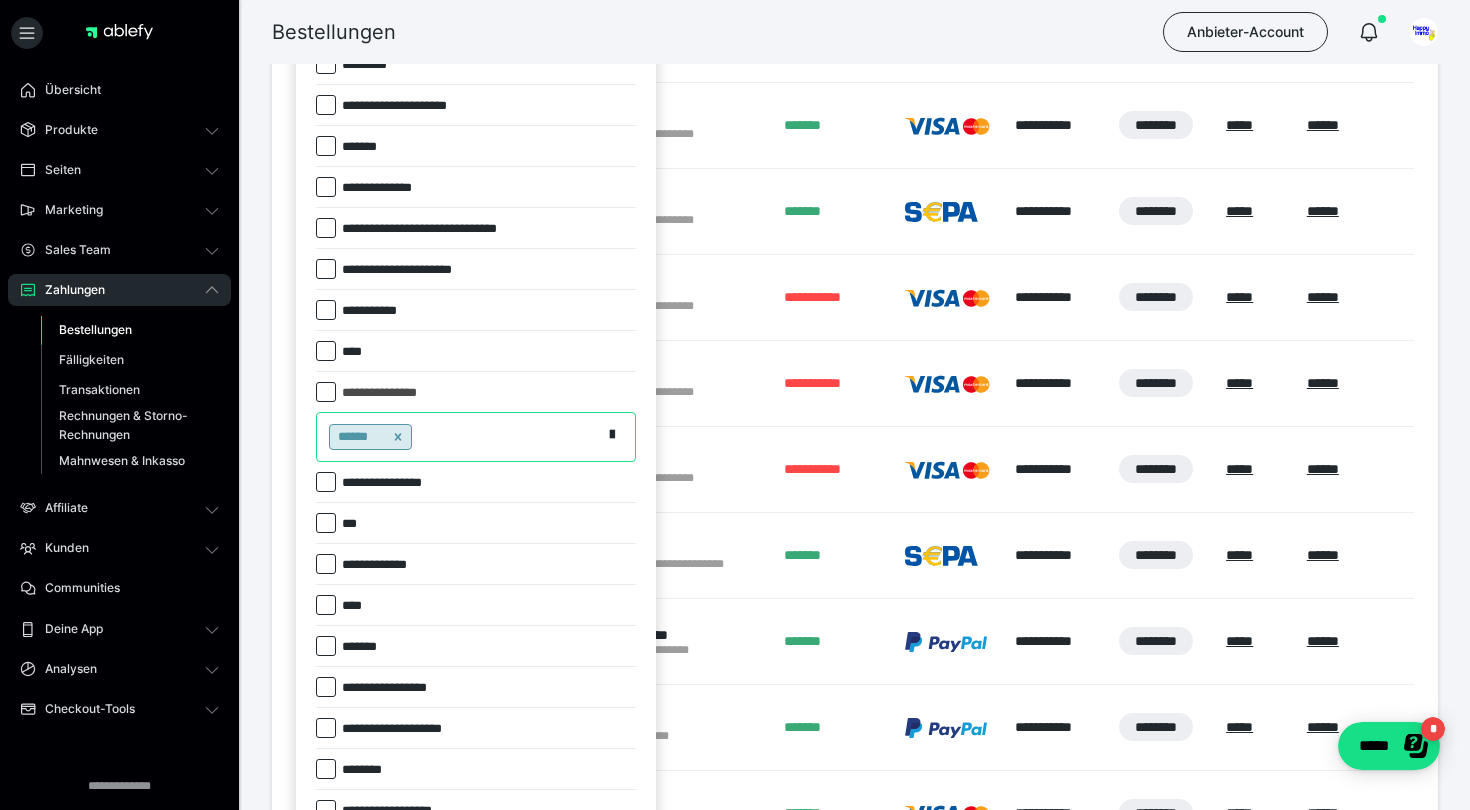 click at bounding box center [735, 405] 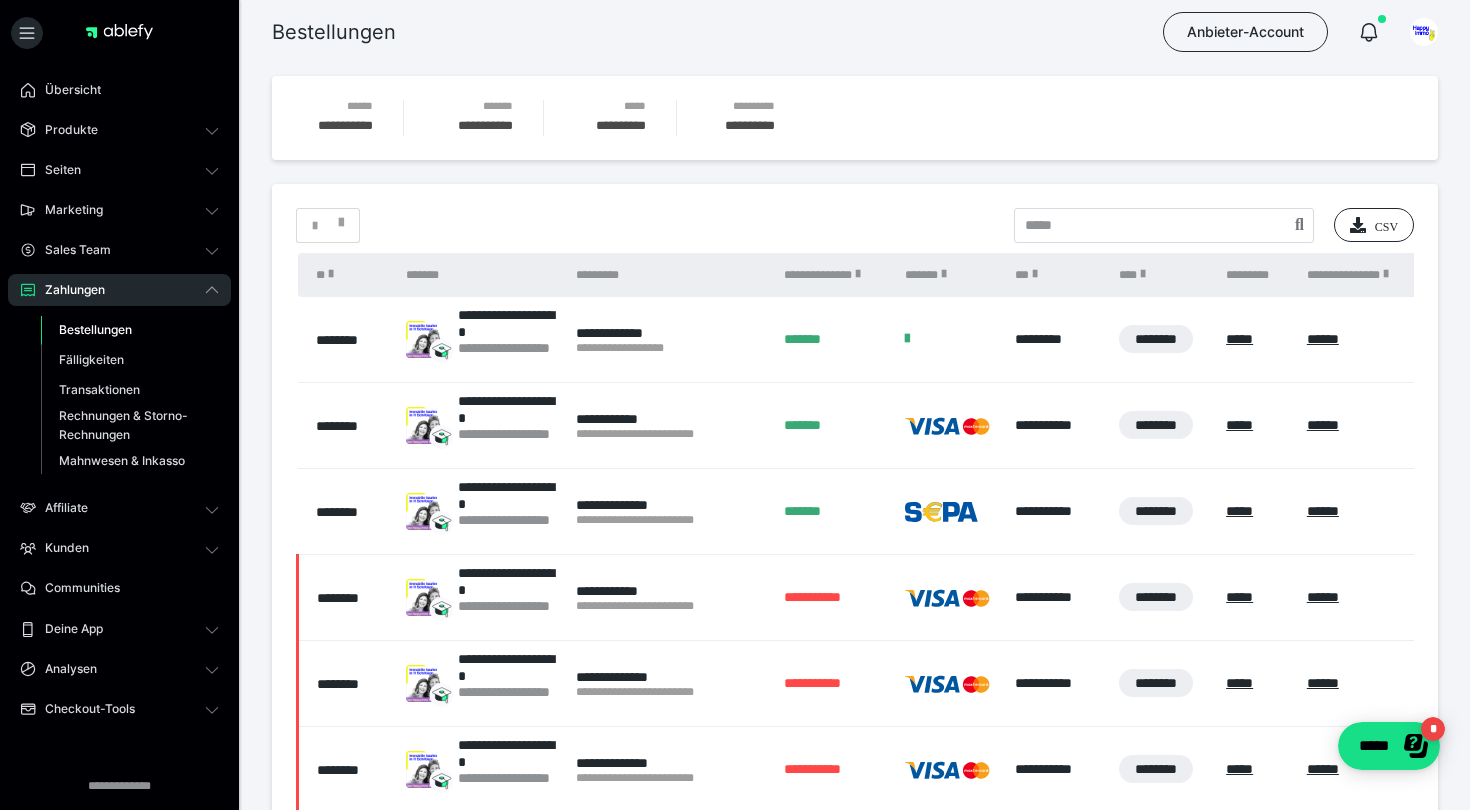 scroll, scrollTop: 0, scrollLeft: 0, axis: both 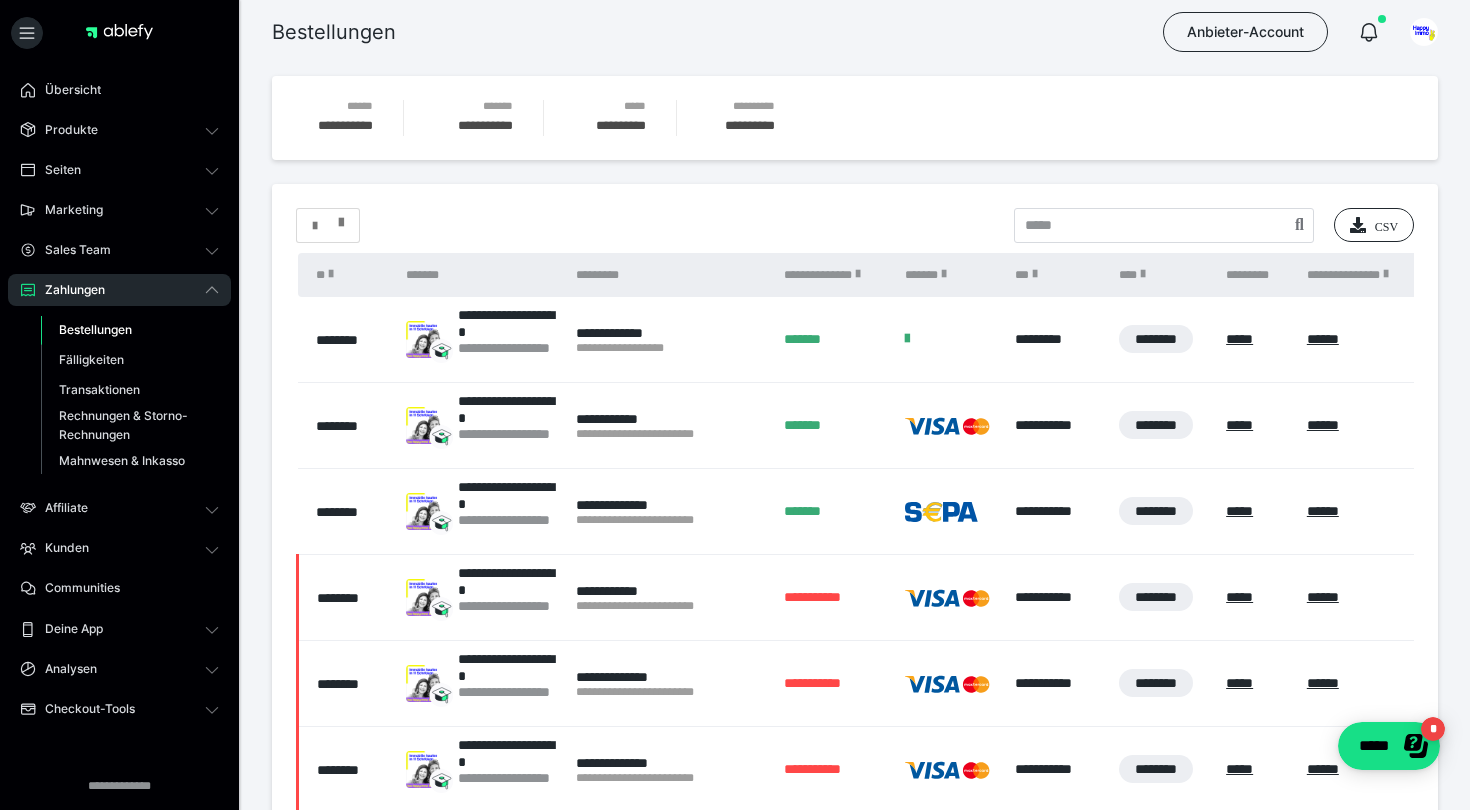 click at bounding box center (328, 226) 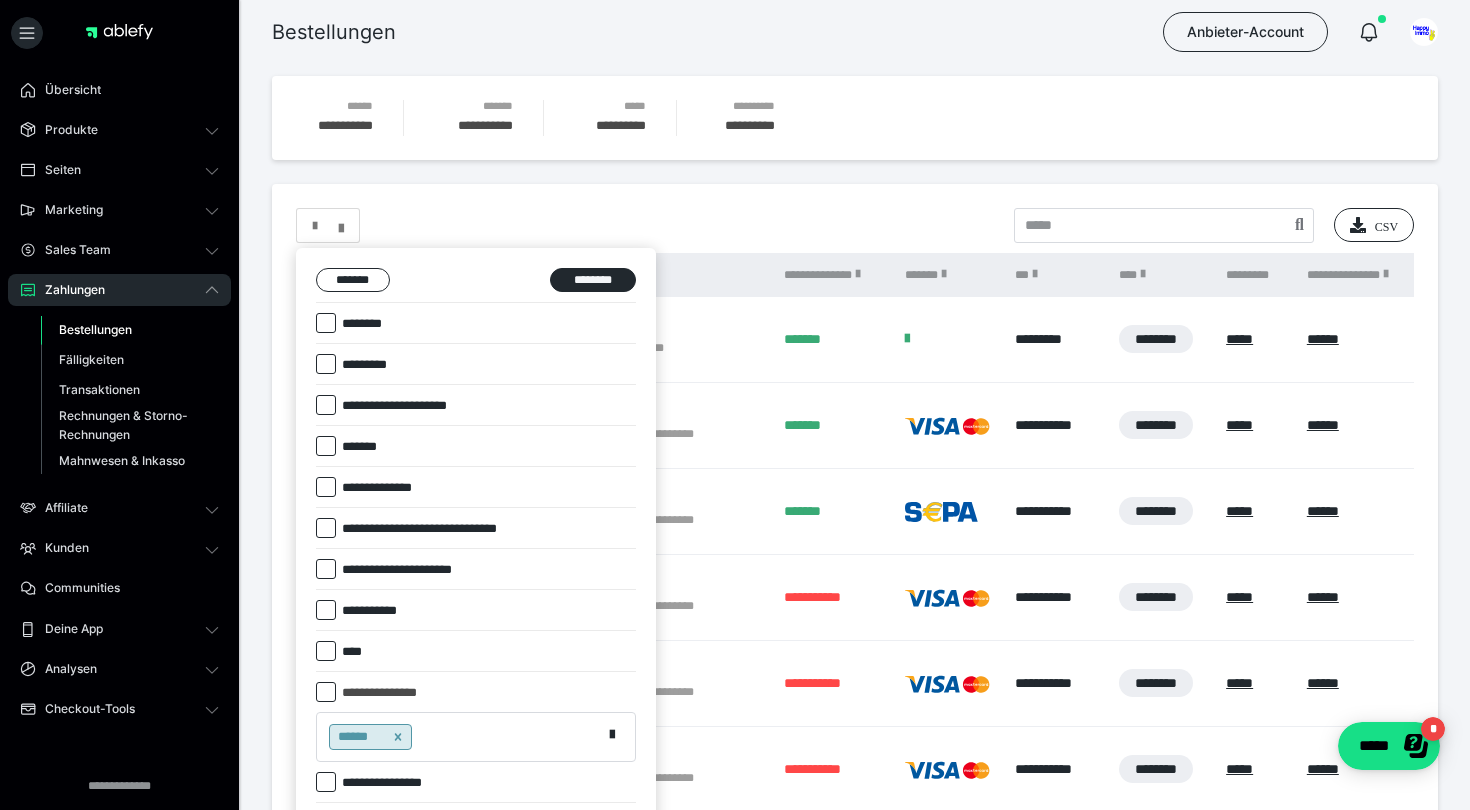 click 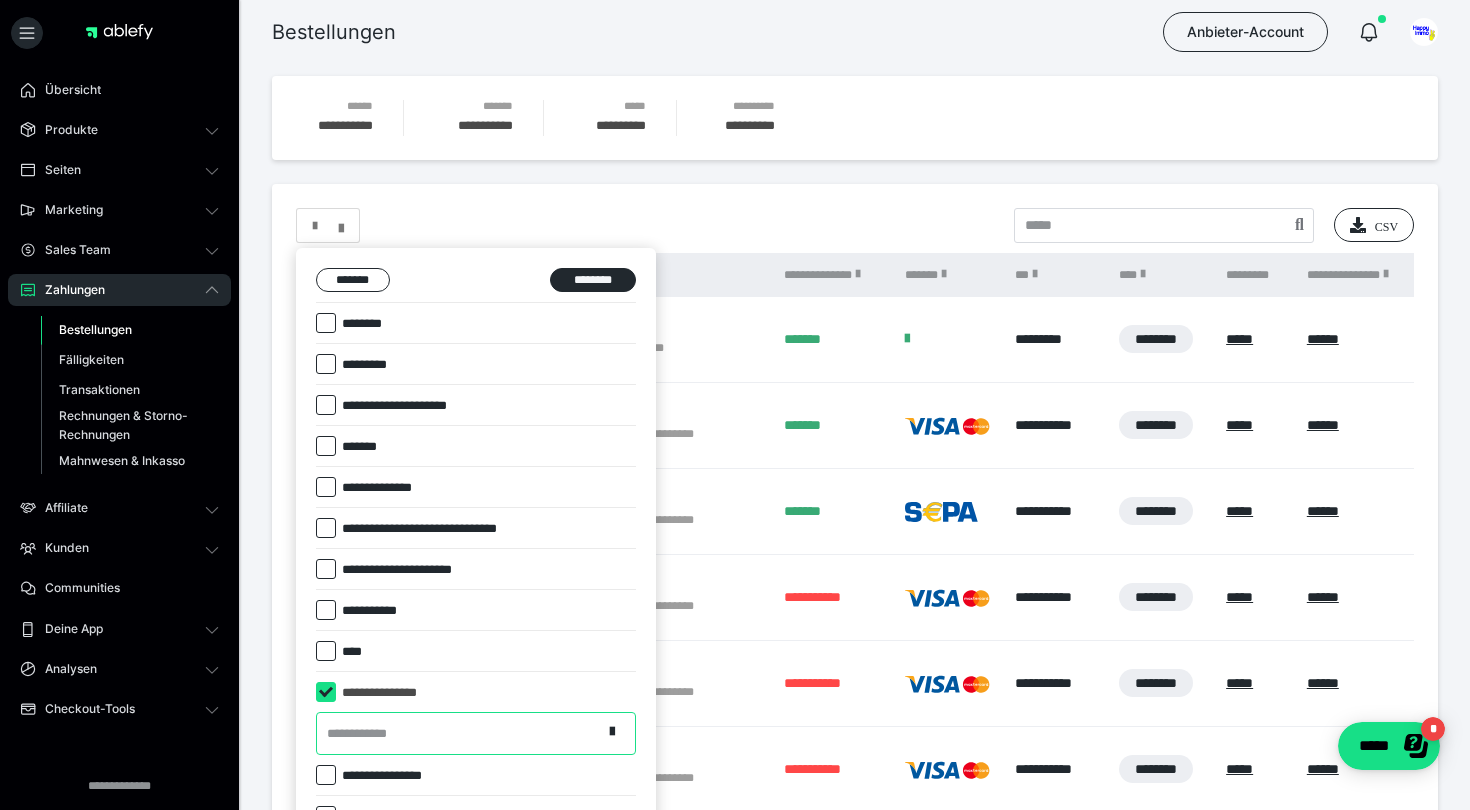 click on "**********" at bounding box center (476, 733) 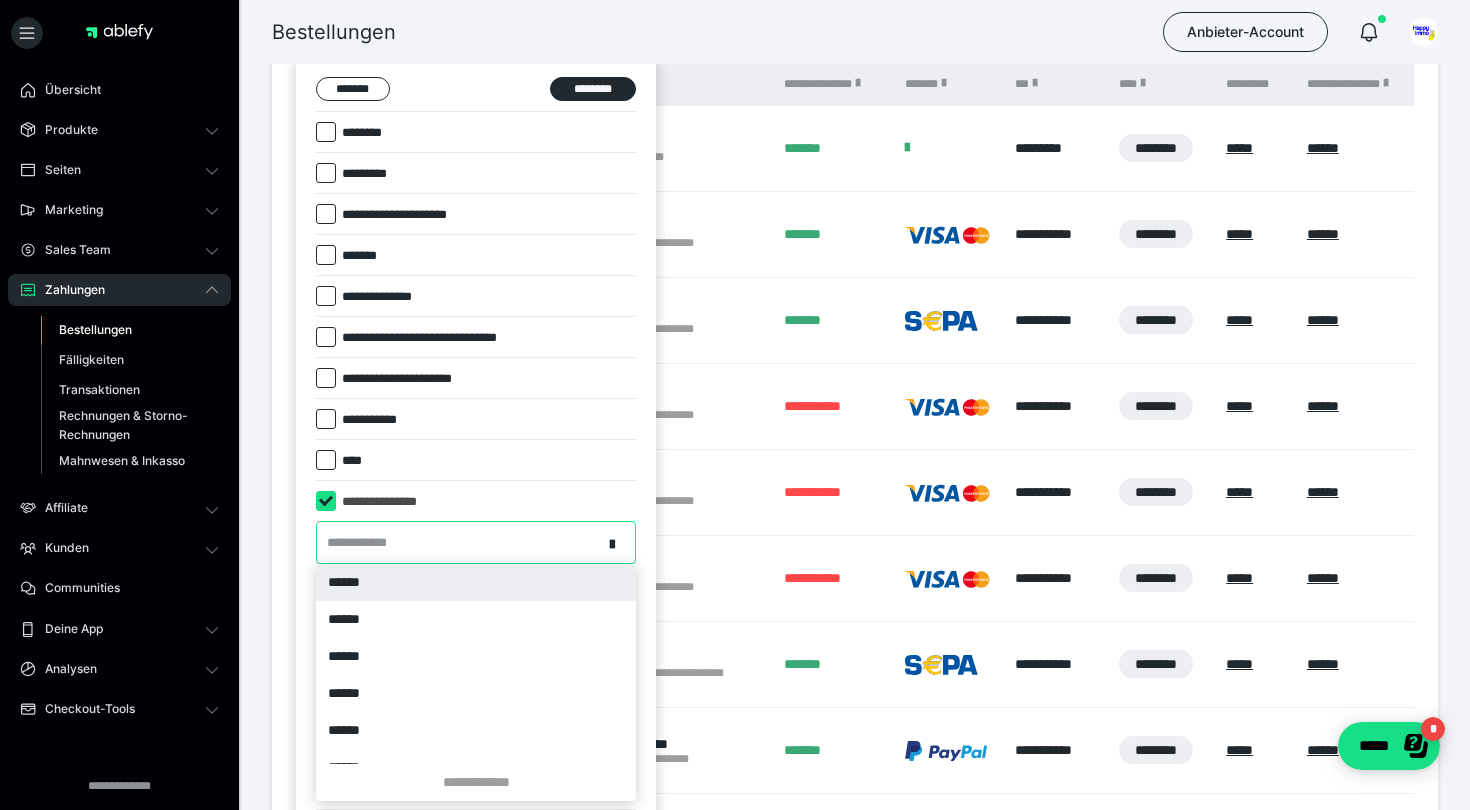 scroll, scrollTop: 192, scrollLeft: 0, axis: vertical 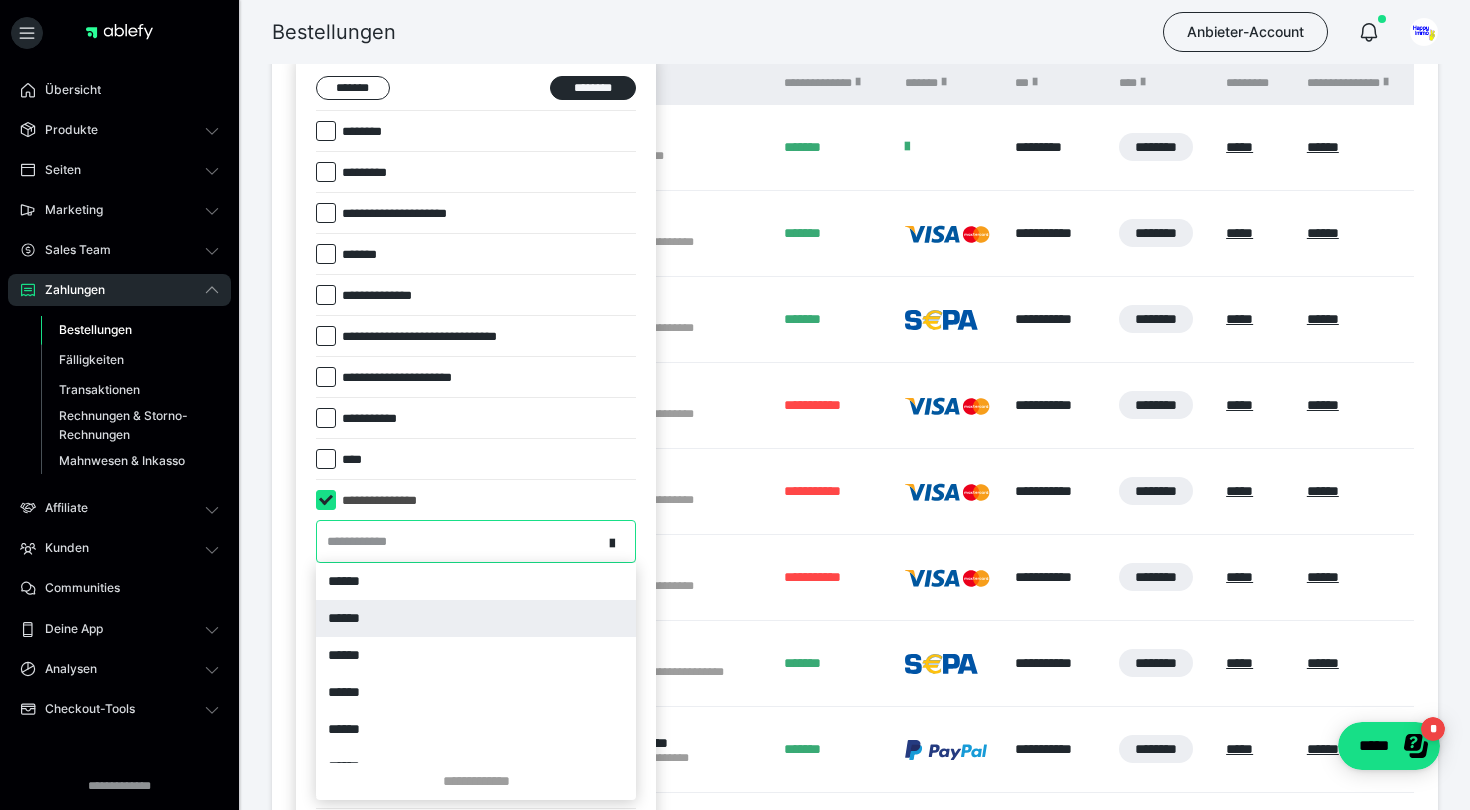 click on "******" at bounding box center [476, 618] 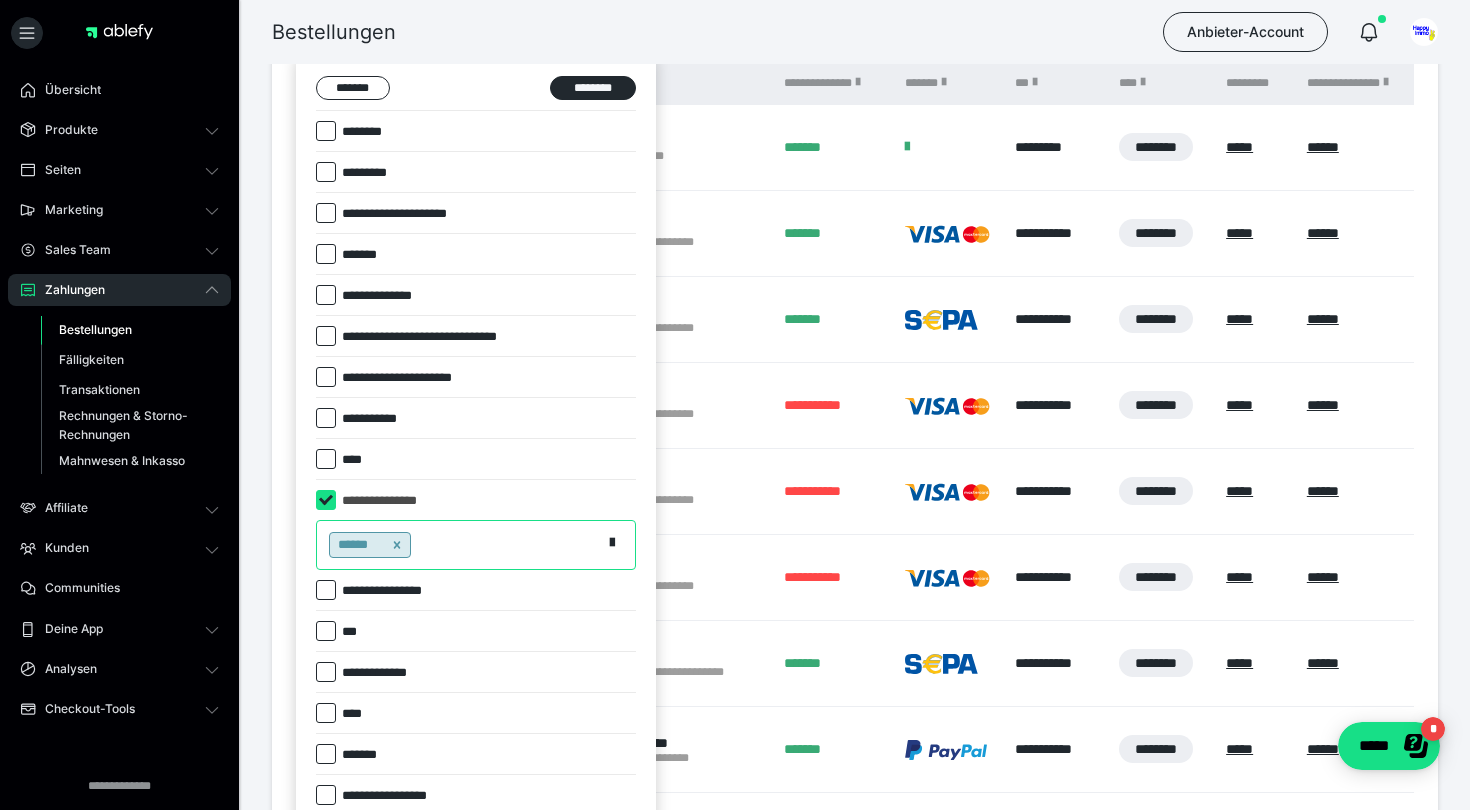 click at bounding box center (735, 405) 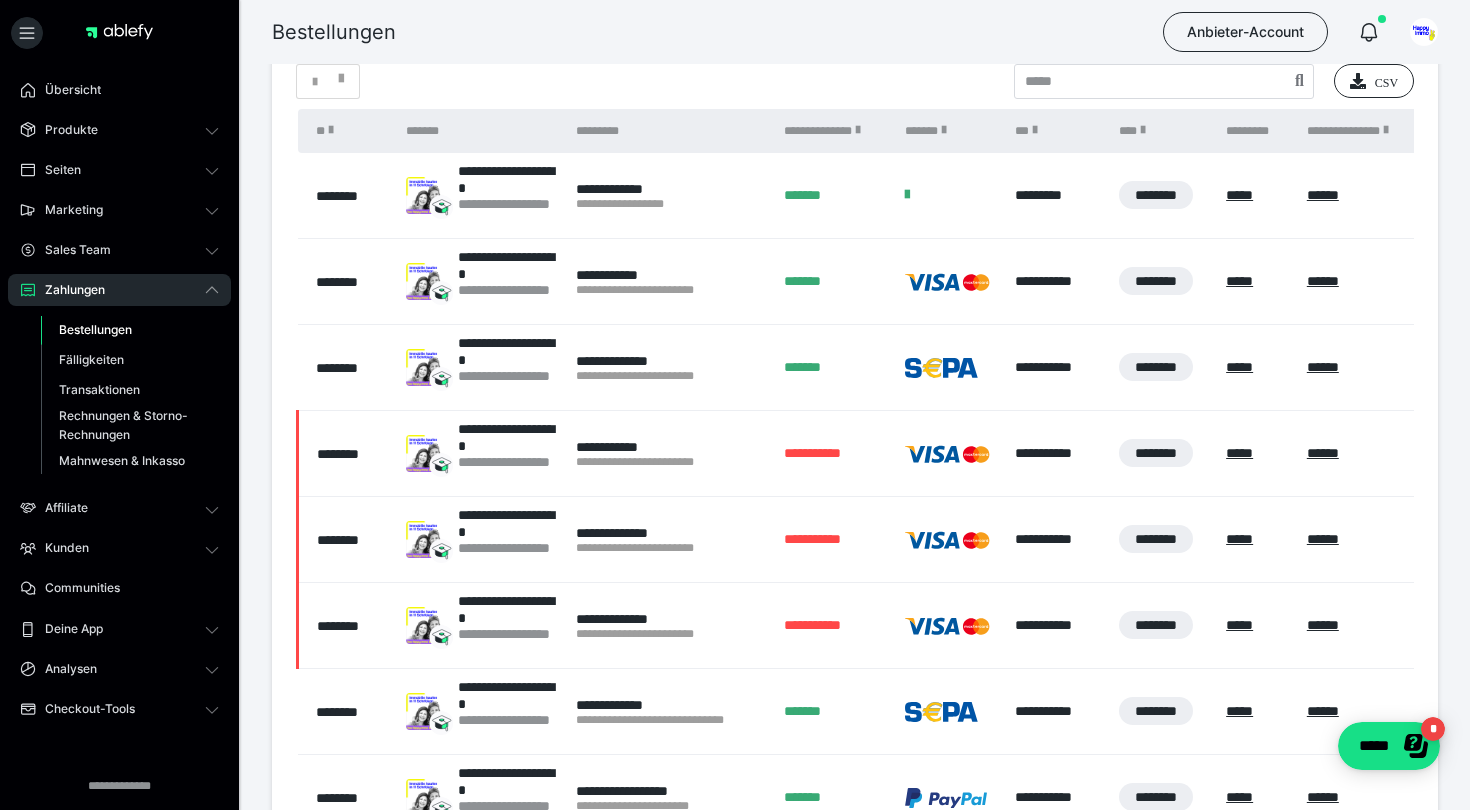 scroll, scrollTop: 92, scrollLeft: 0, axis: vertical 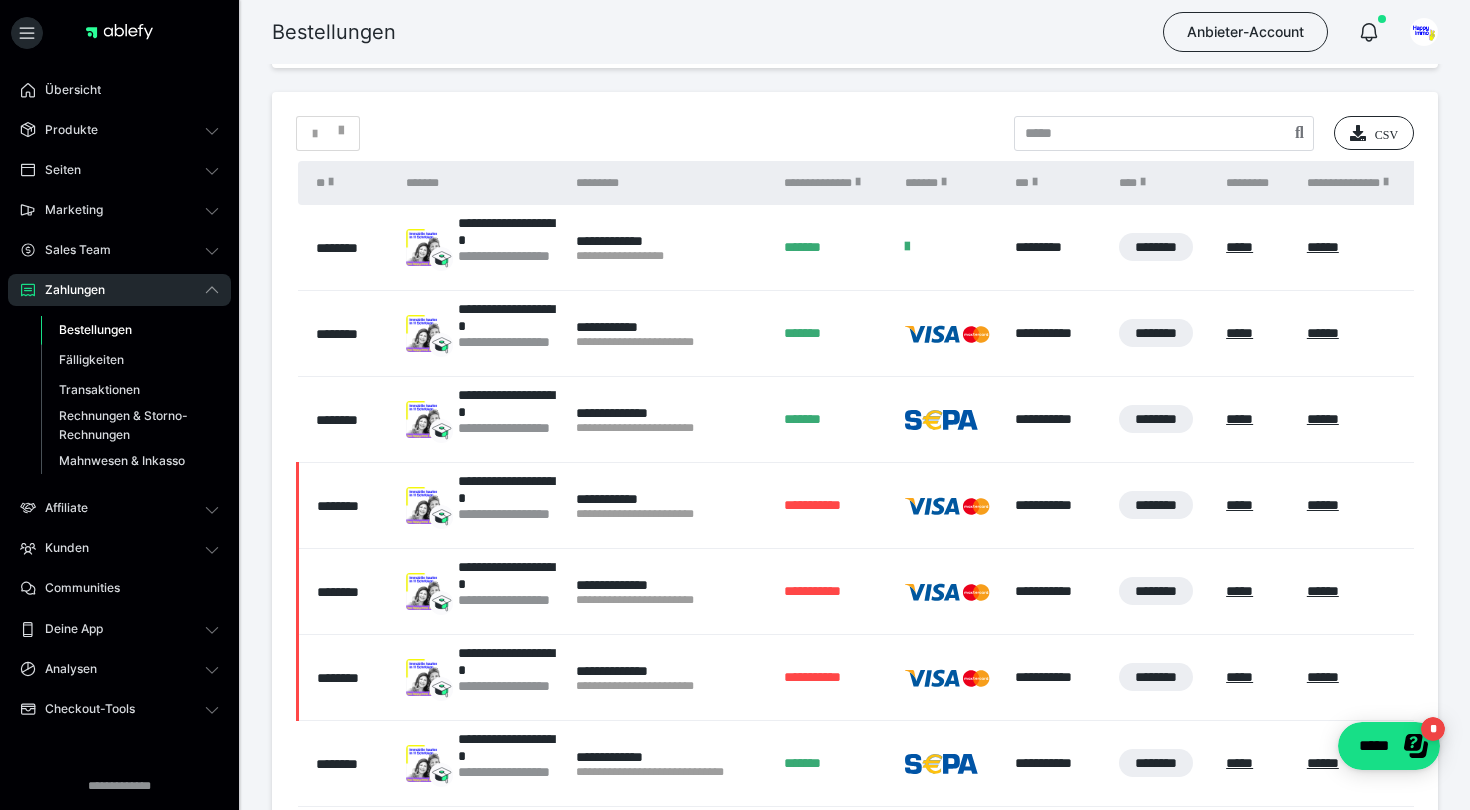 click on "*" at bounding box center (328, 133) 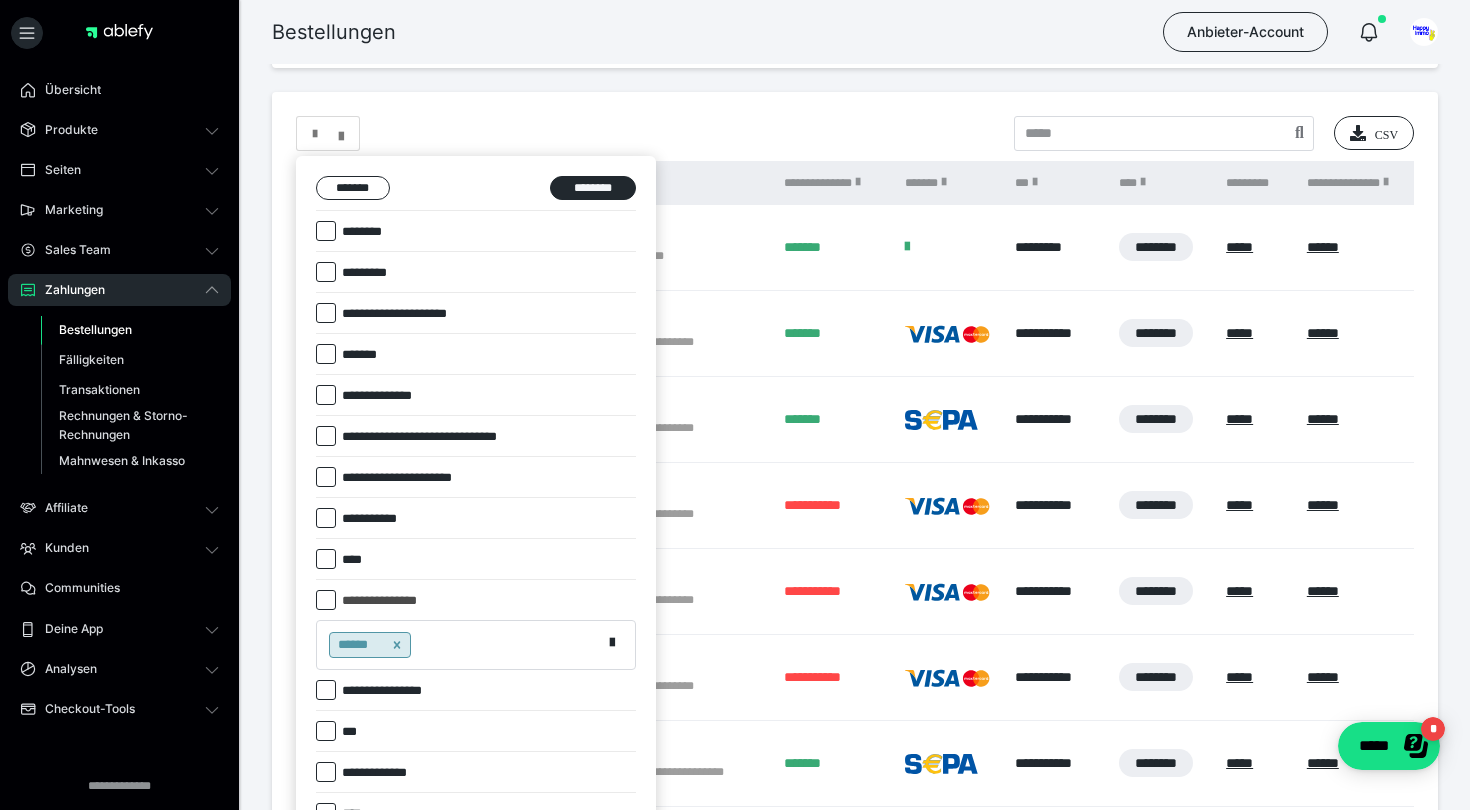 click 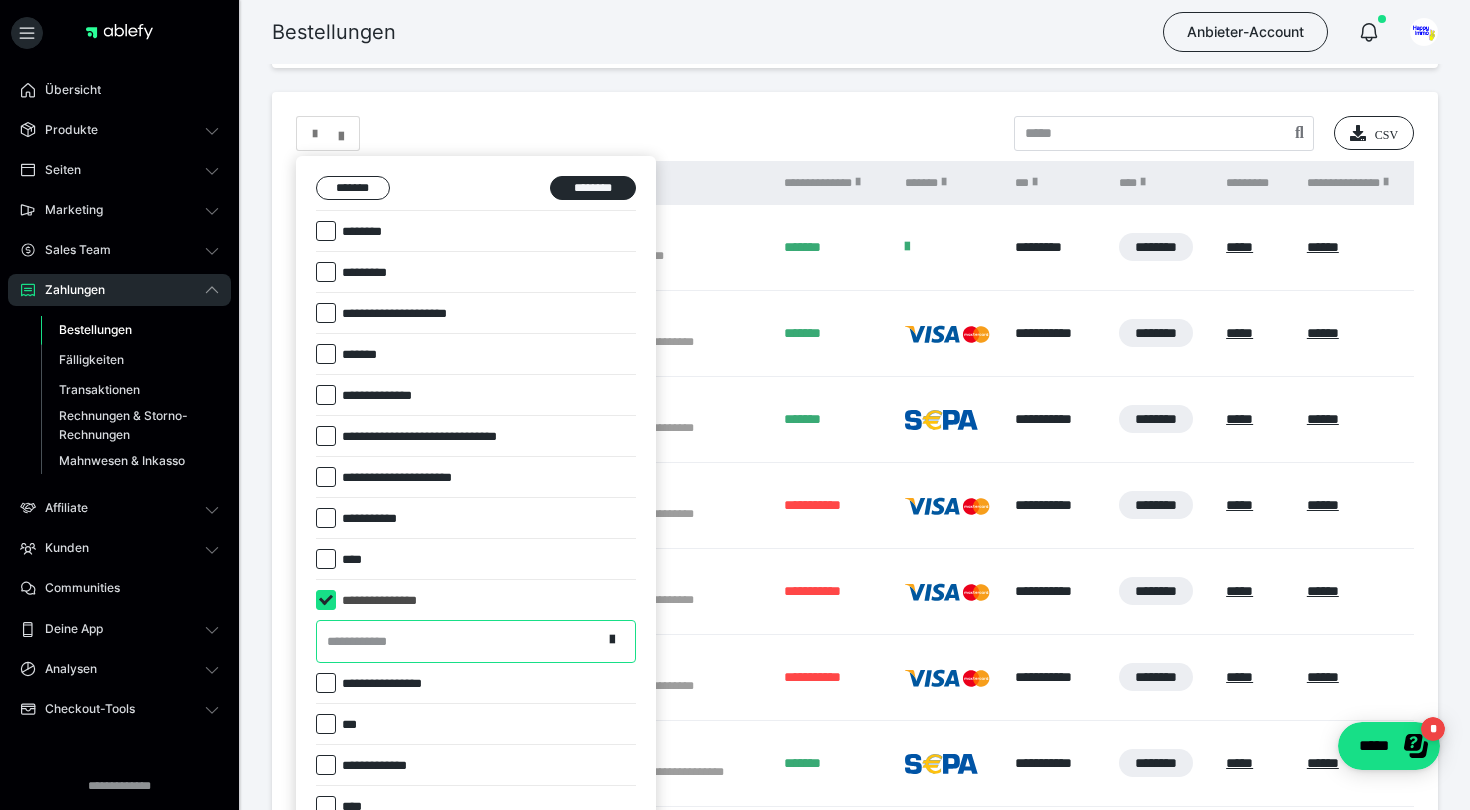 click on "**********" at bounding box center (476, 641) 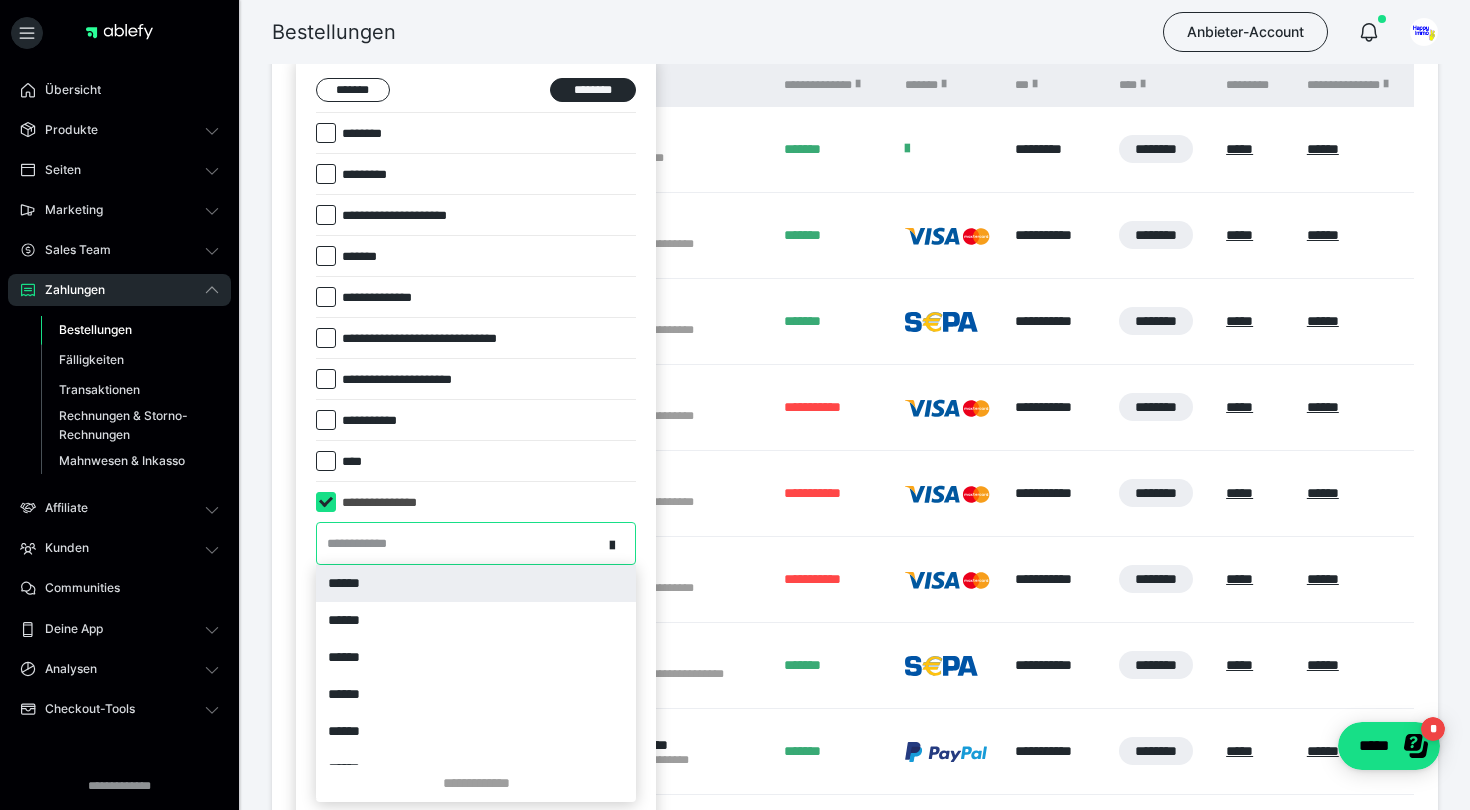 scroll, scrollTop: 192, scrollLeft: 0, axis: vertical 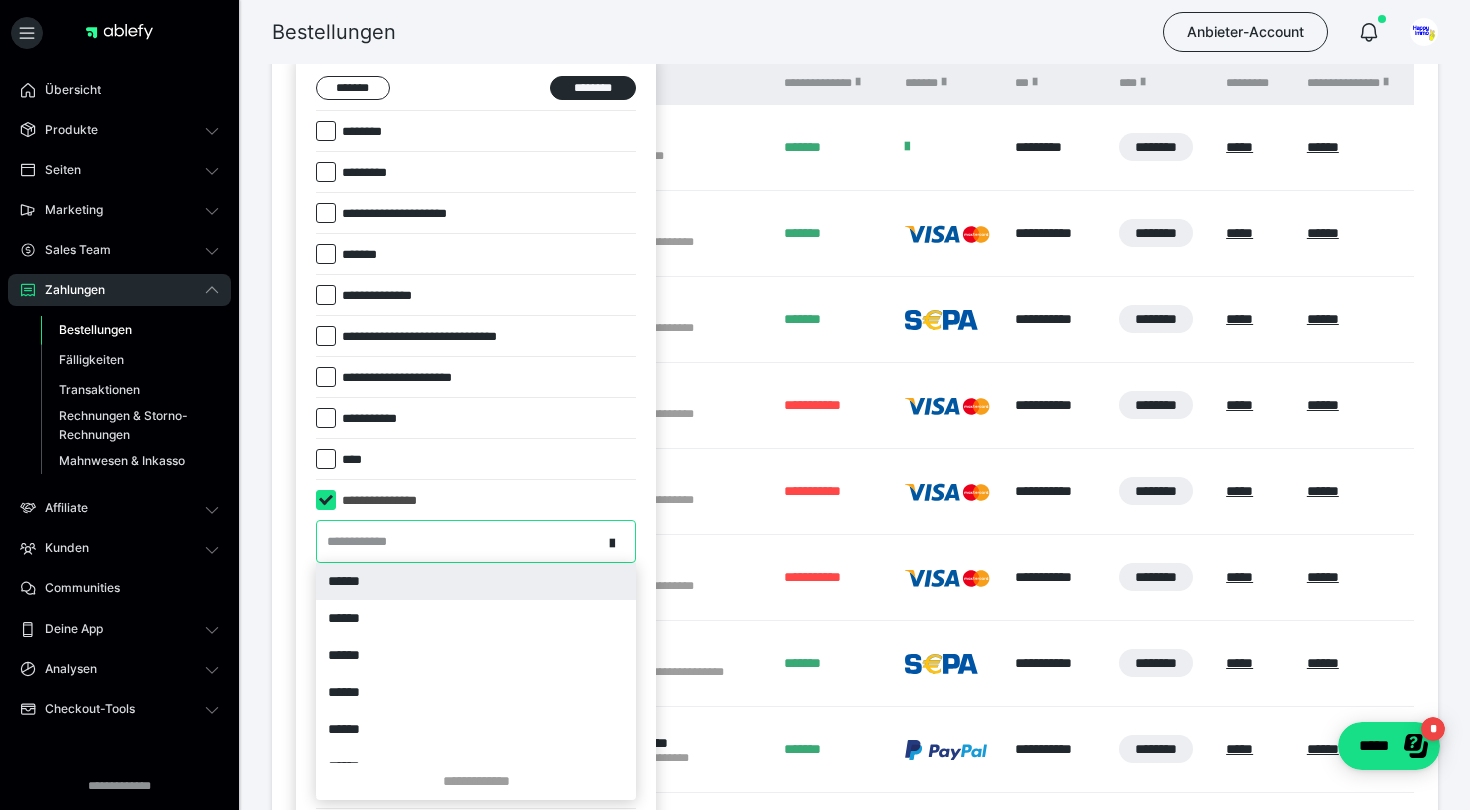 click on "******" at bounding box center (476, 581) 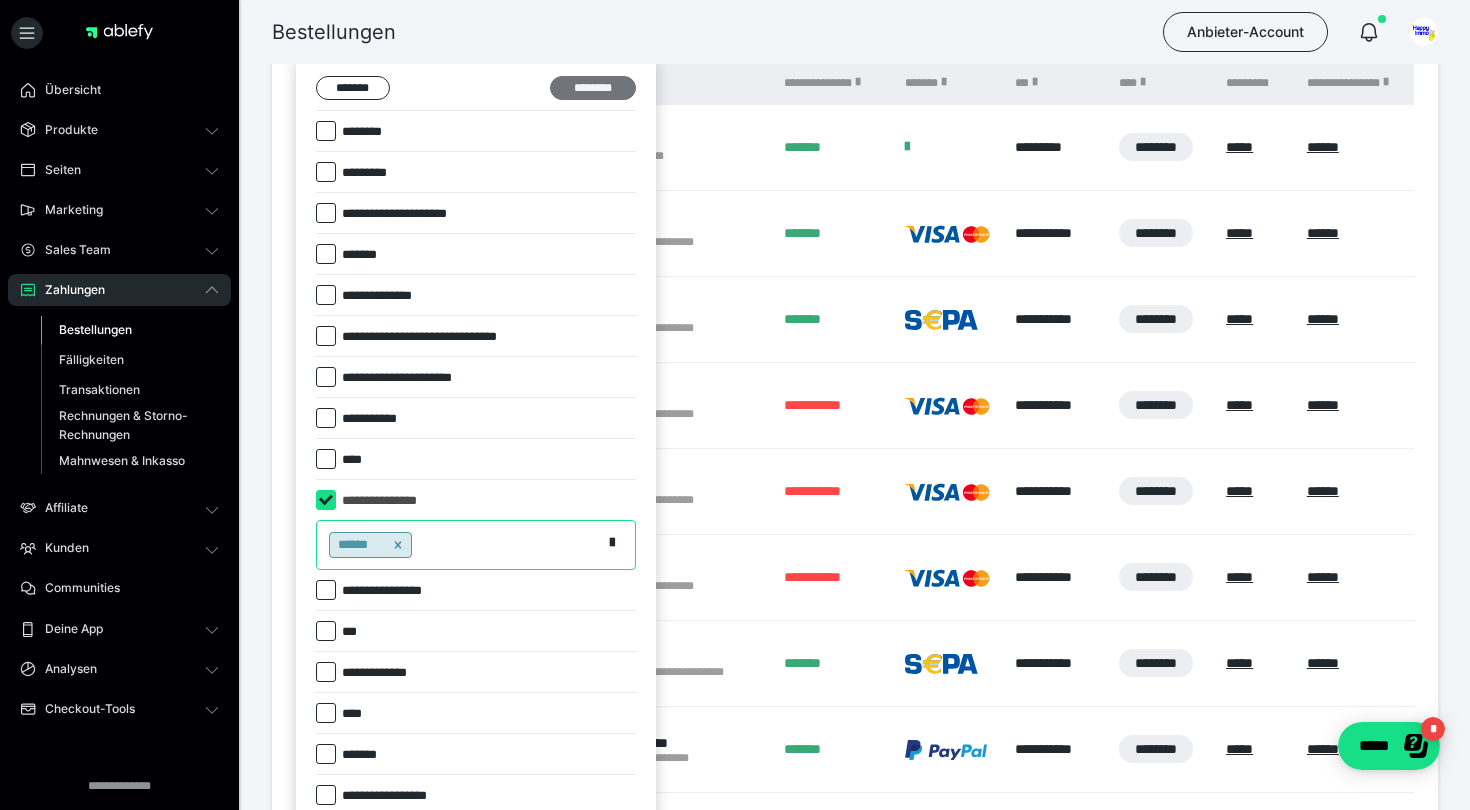 click on "********" at bounding box center [593, 88] 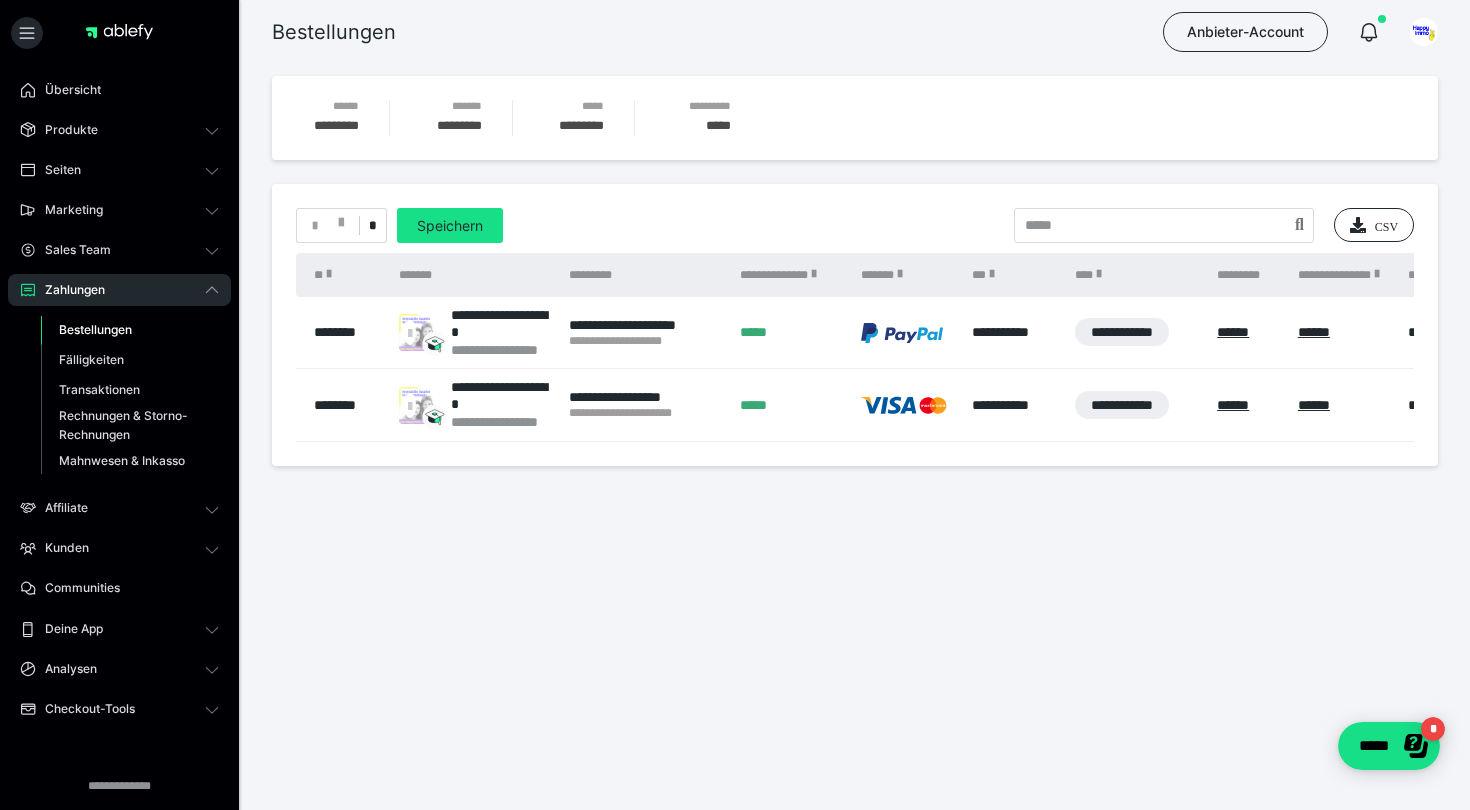 scroll, scrollTop: 0, scrollLeft: 0, axis: both 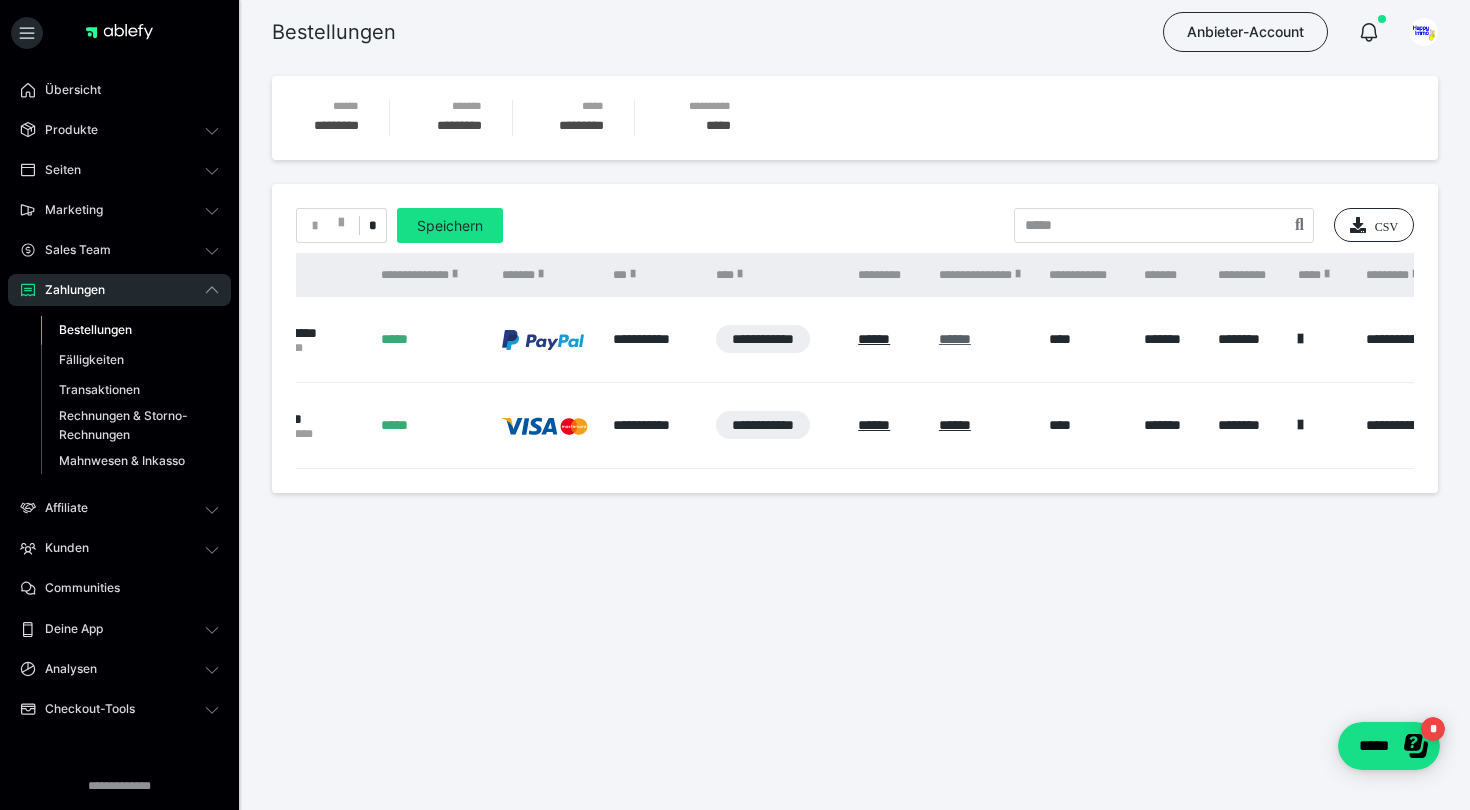 click on "******" at bounding box center [955, 339] 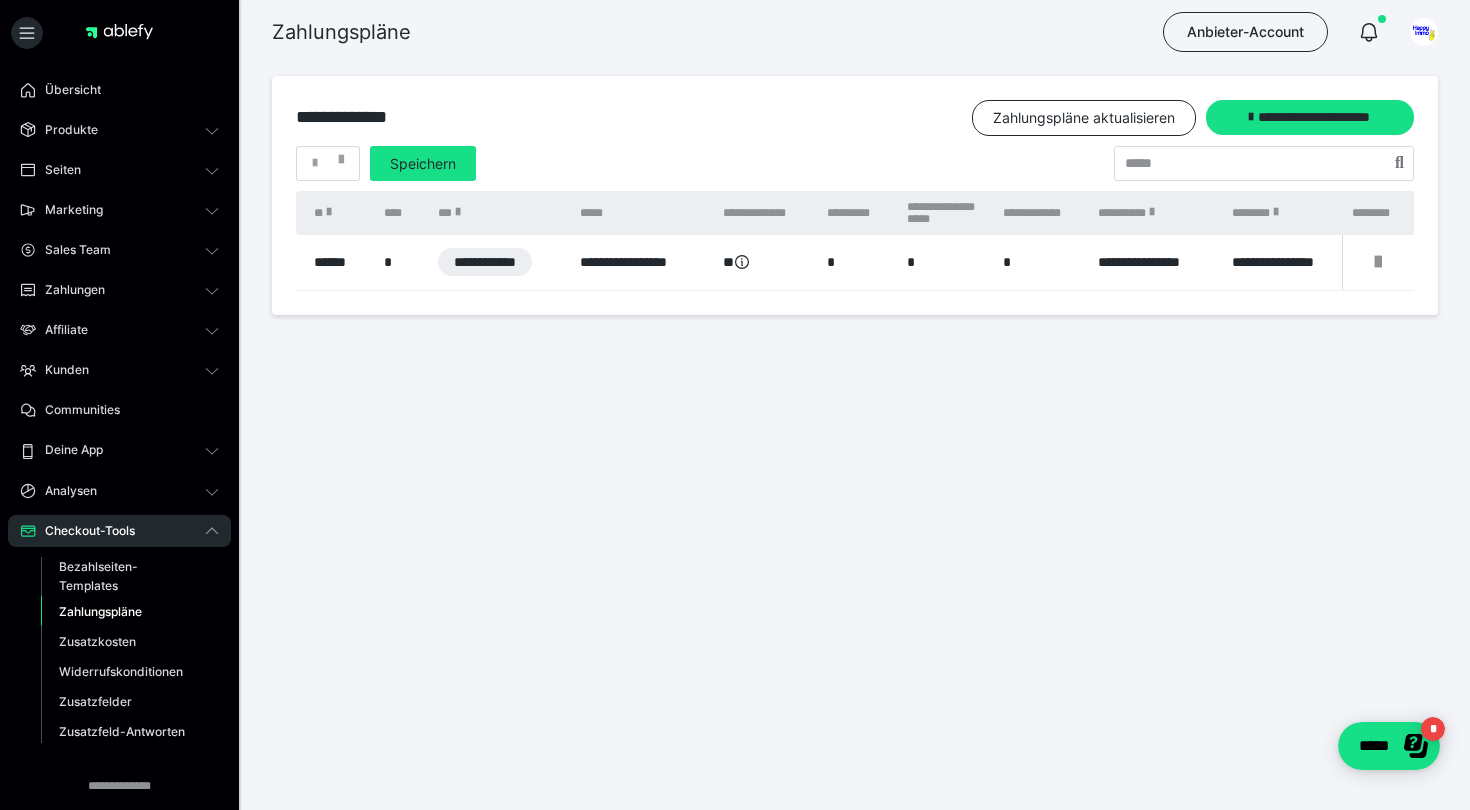 scroll, scrollTop: 0, scrollLeft: 0, axis: both 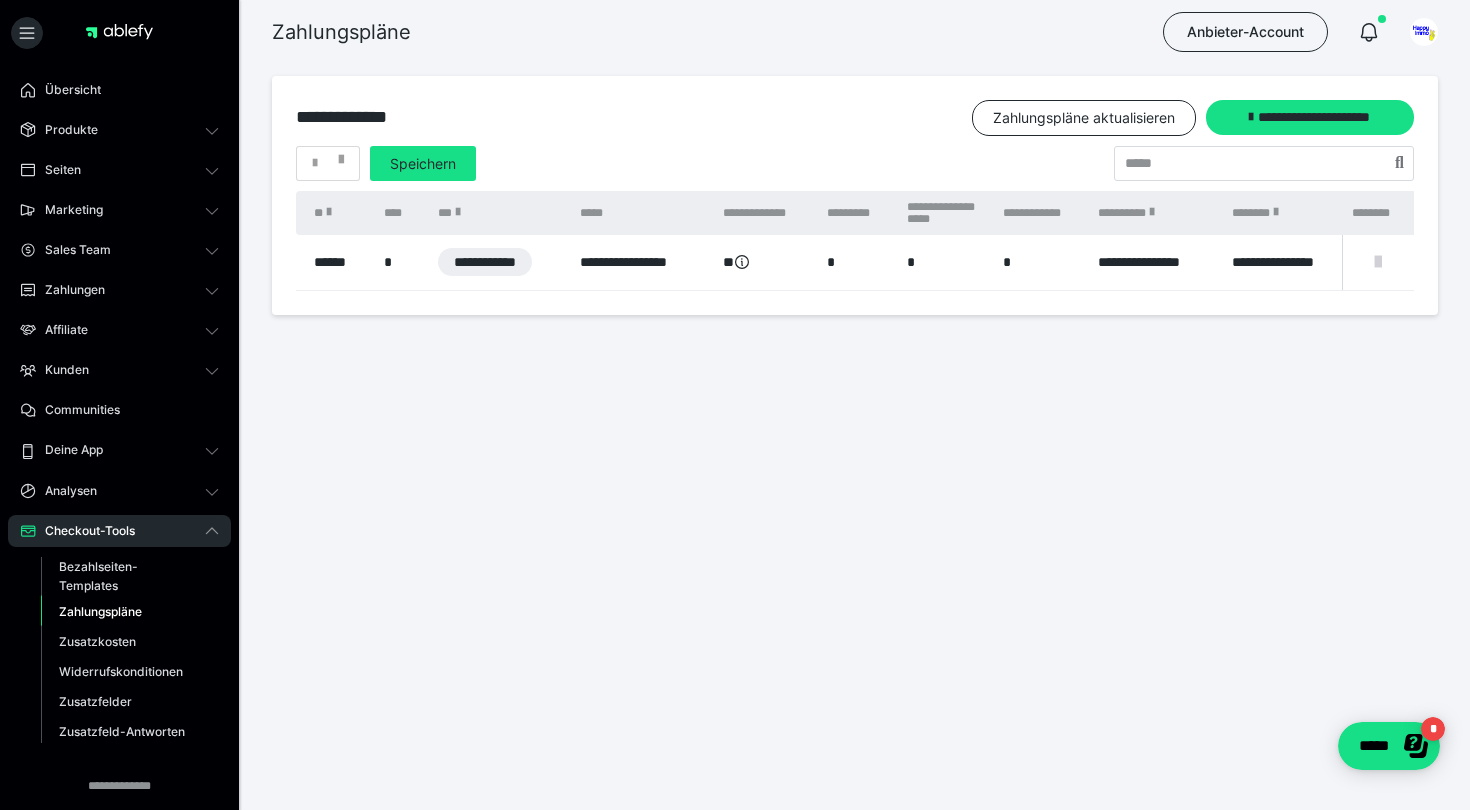 click at bounding box center [1378, 262] 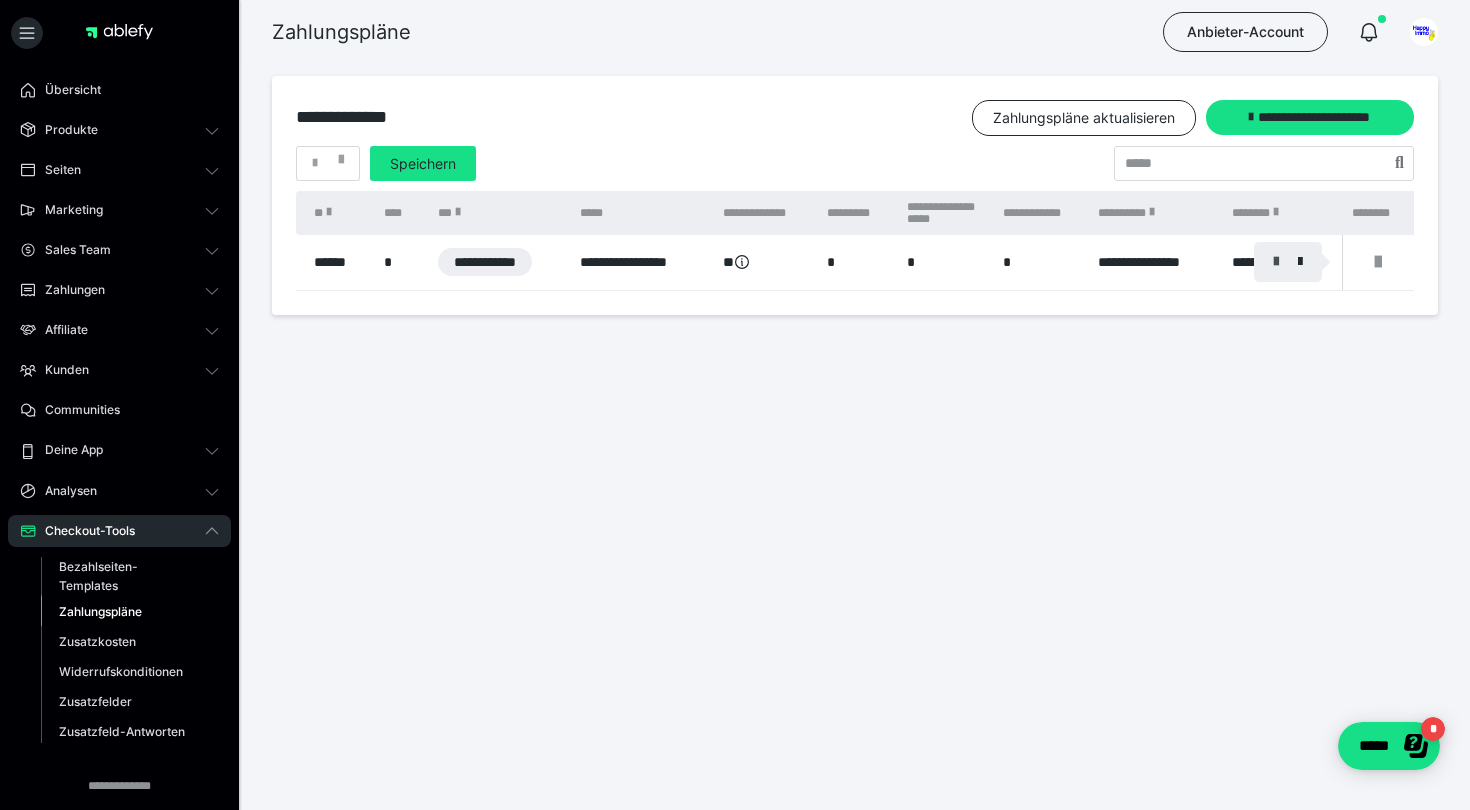 click at bounding box center (1276, 262) 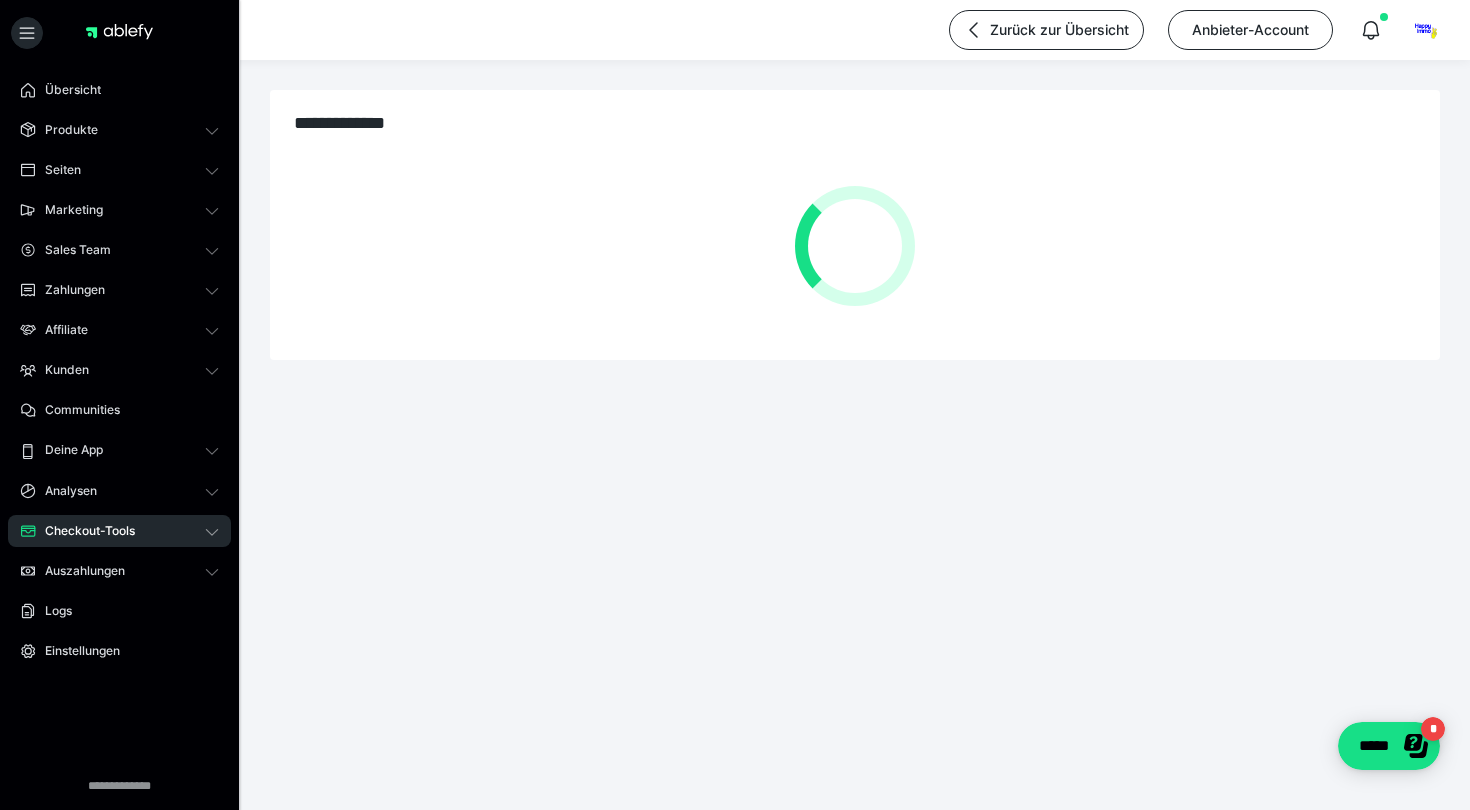 select on "**" 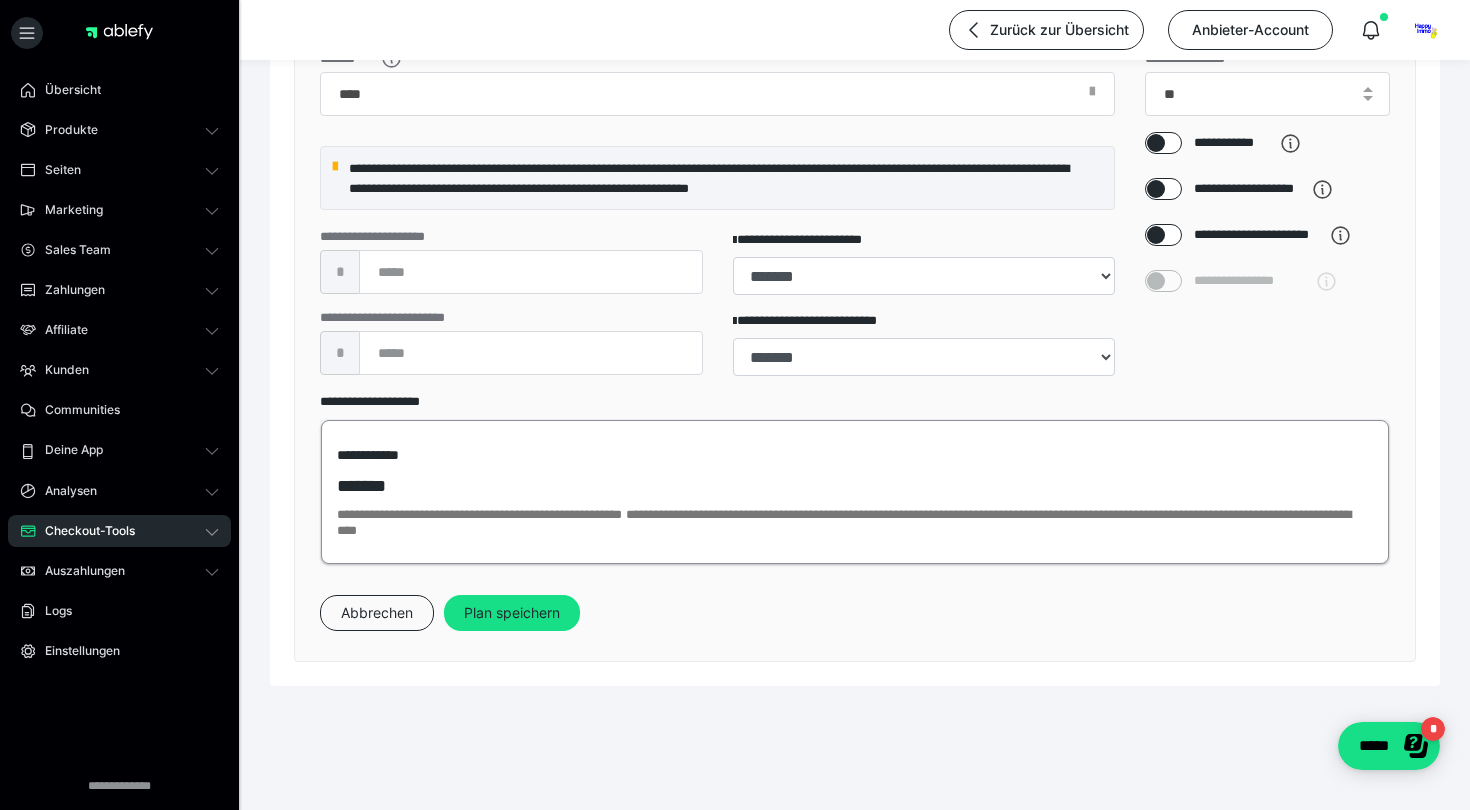 scroll, scrollTop: 522, scrollLeft: 0, axis: vertical 